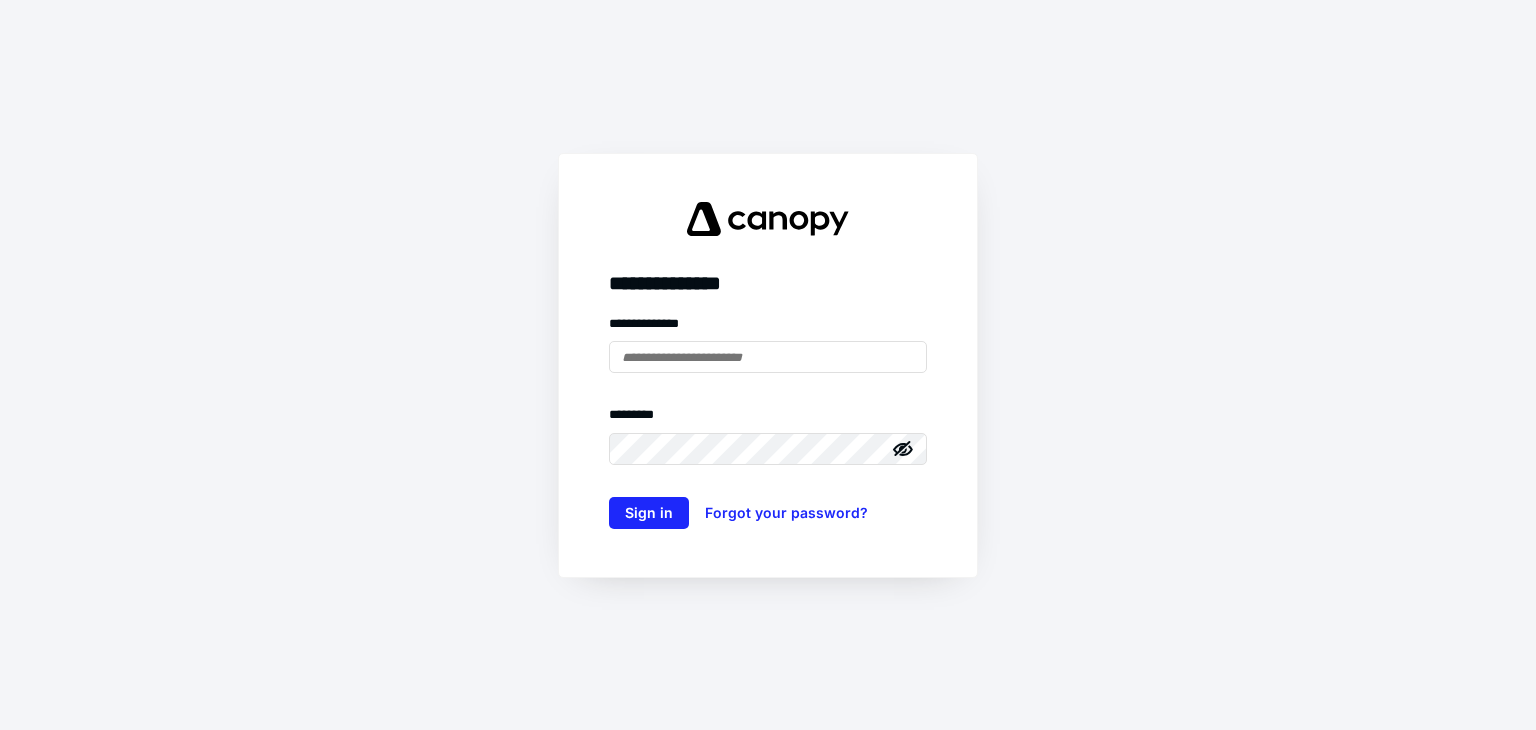 scroll, scrollTop: 0, scrollLeft: 0, axis: both 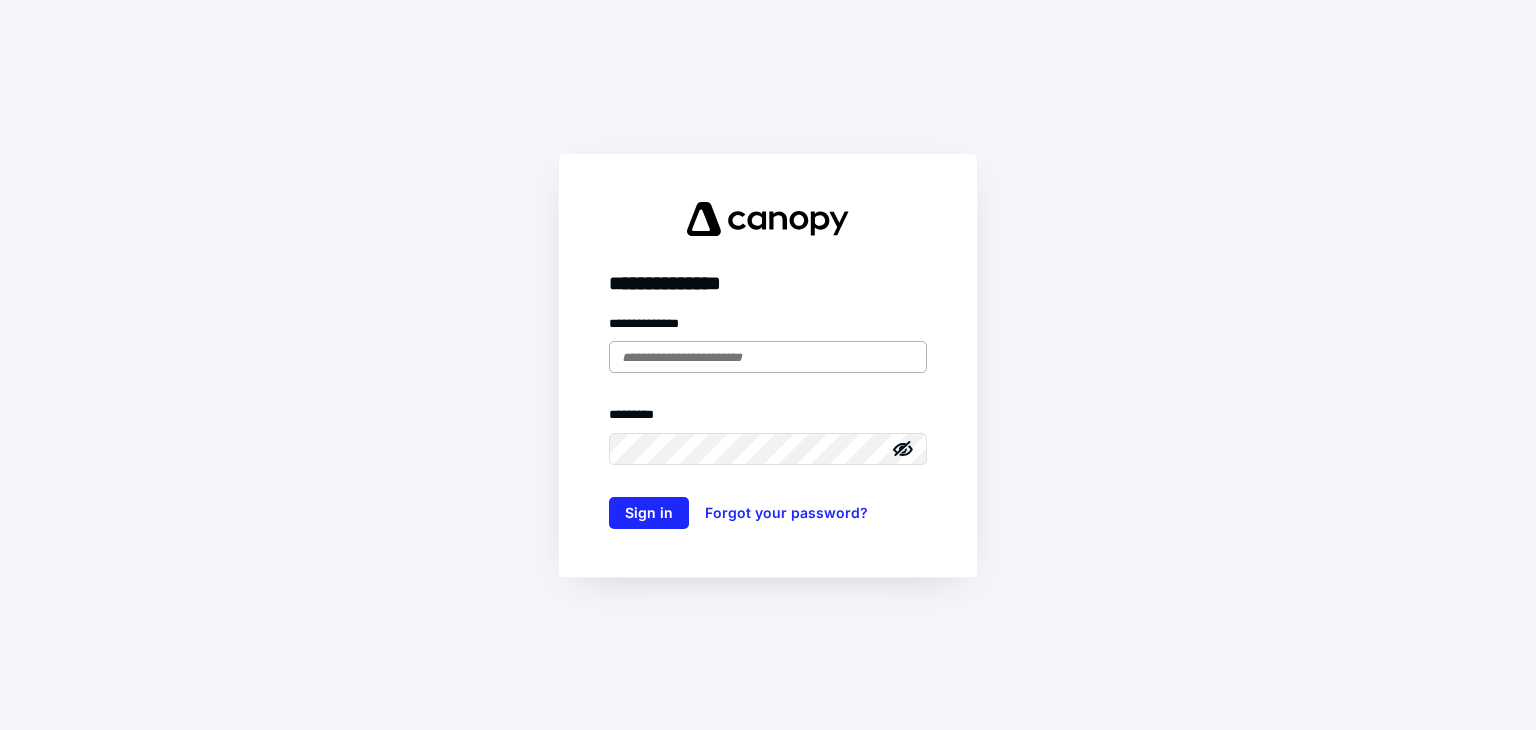 click at bounding box center (768, 357) 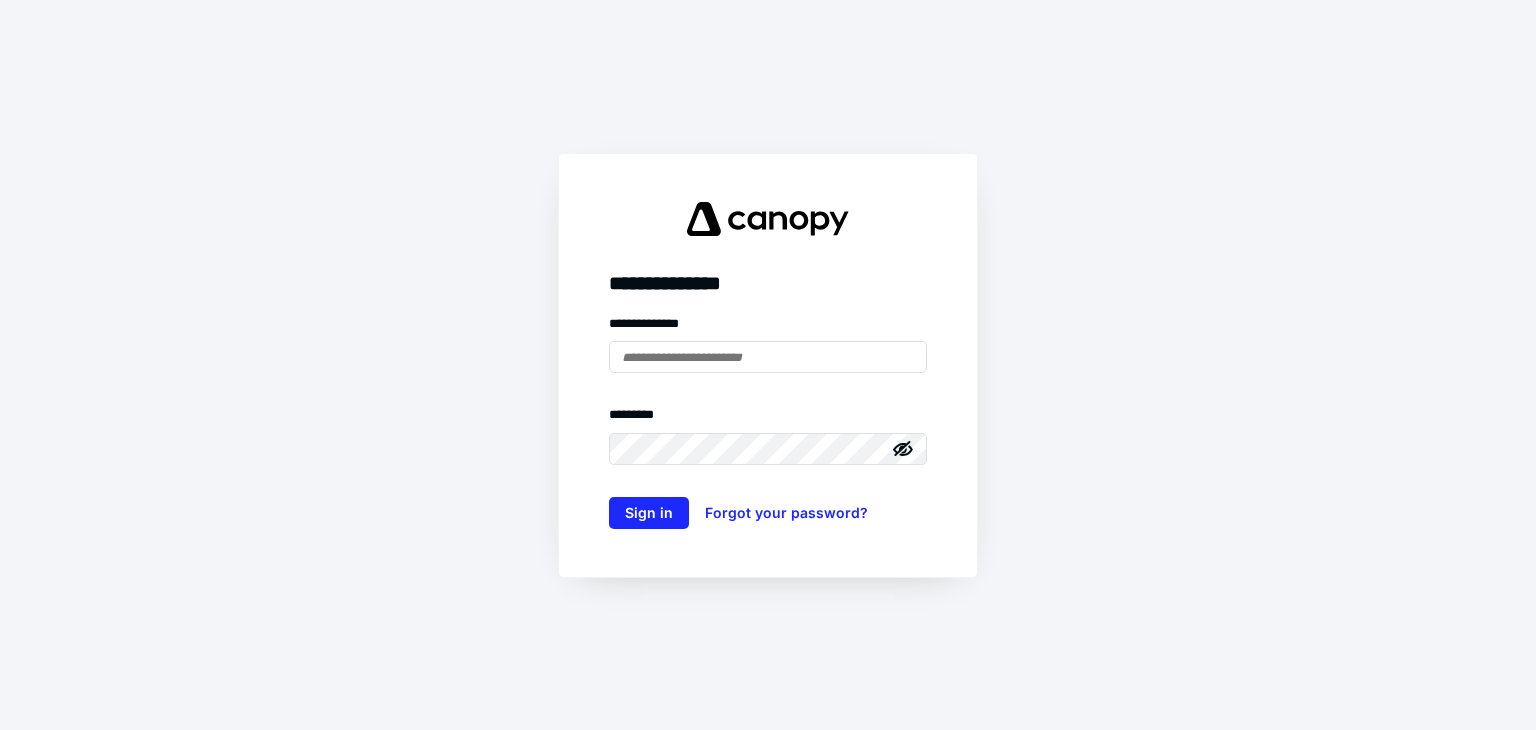 type on "**********" 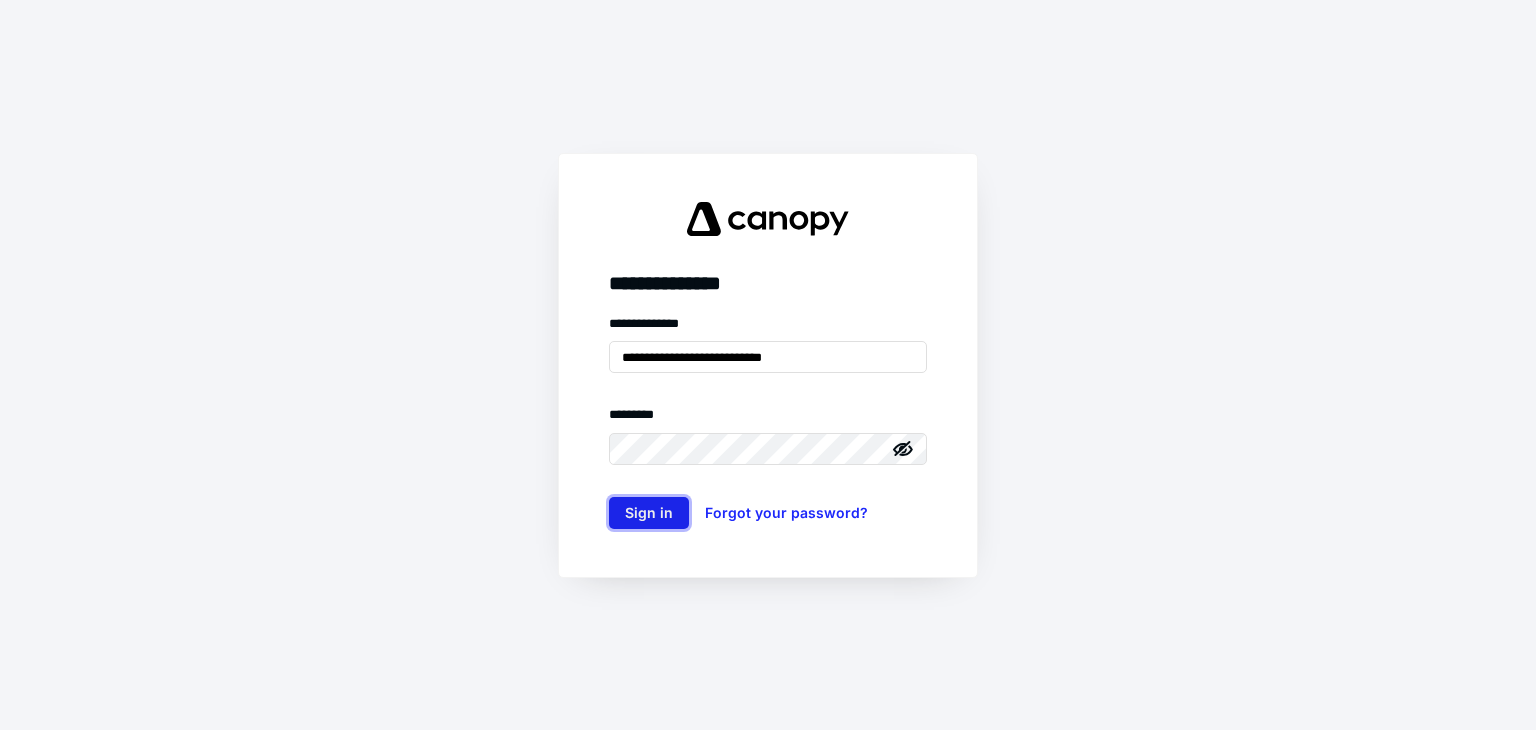click on "Sign in" at bounding box center (649, 513) 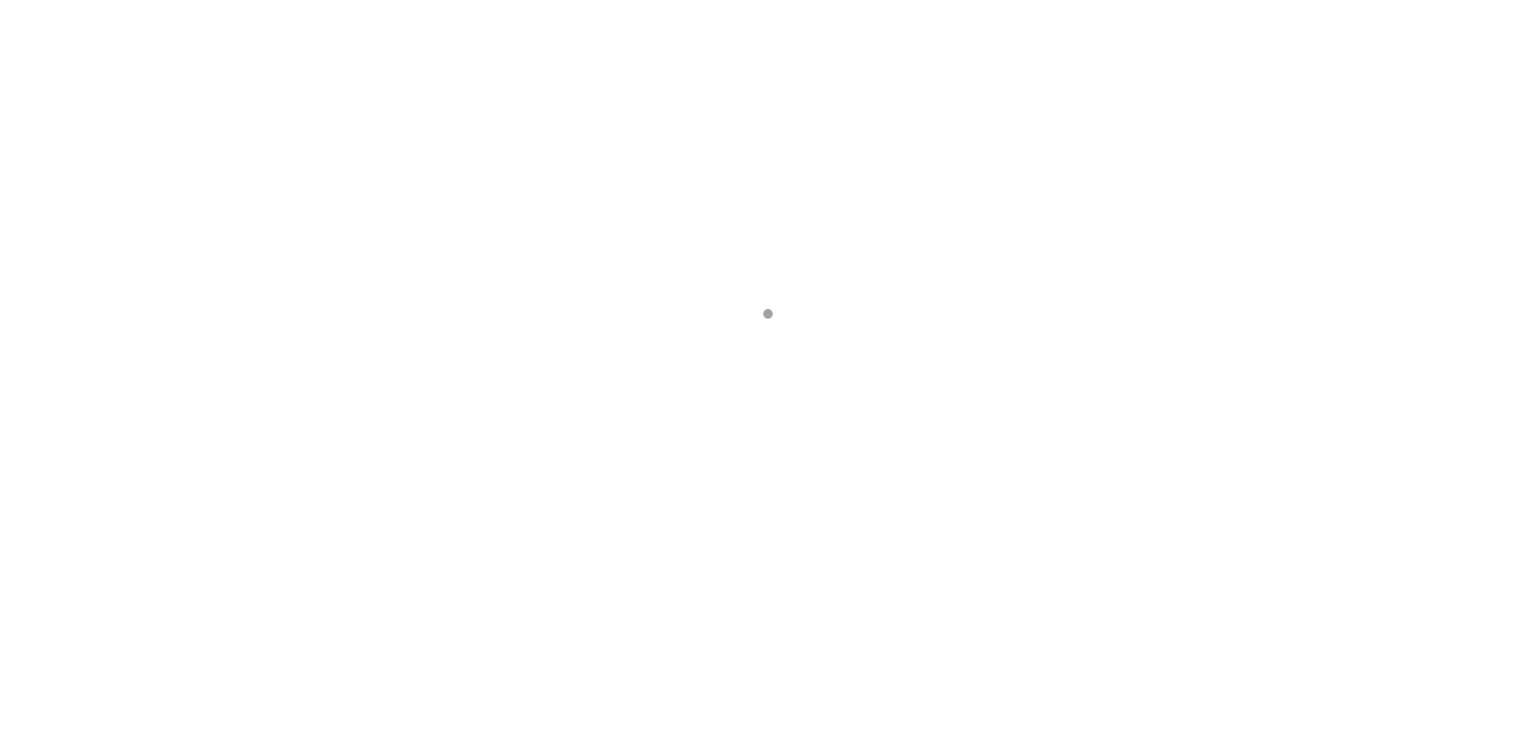 scroll, scrollTop: 0, scrollLeft: 0, axis: both 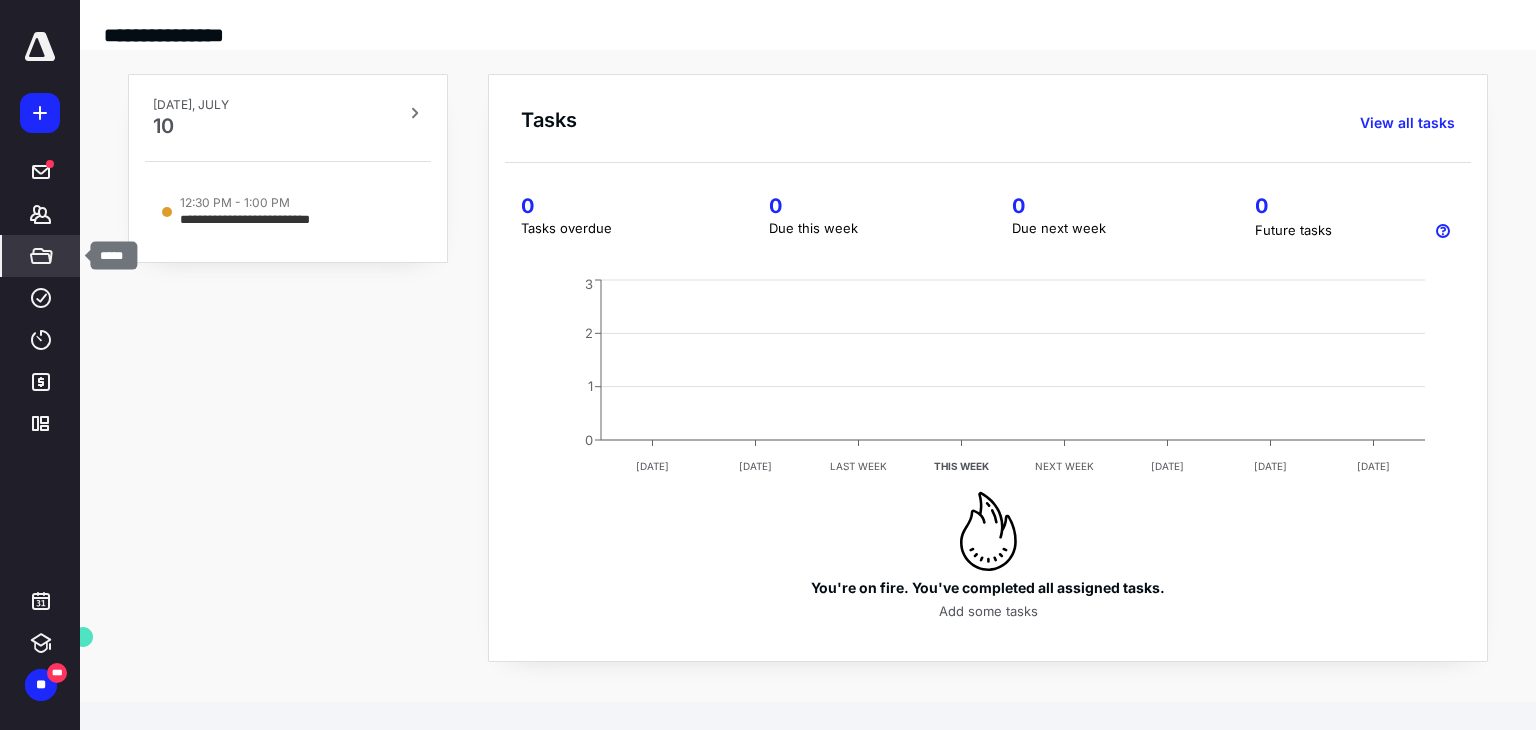 click on "*****" at bounding box center (41, 256) 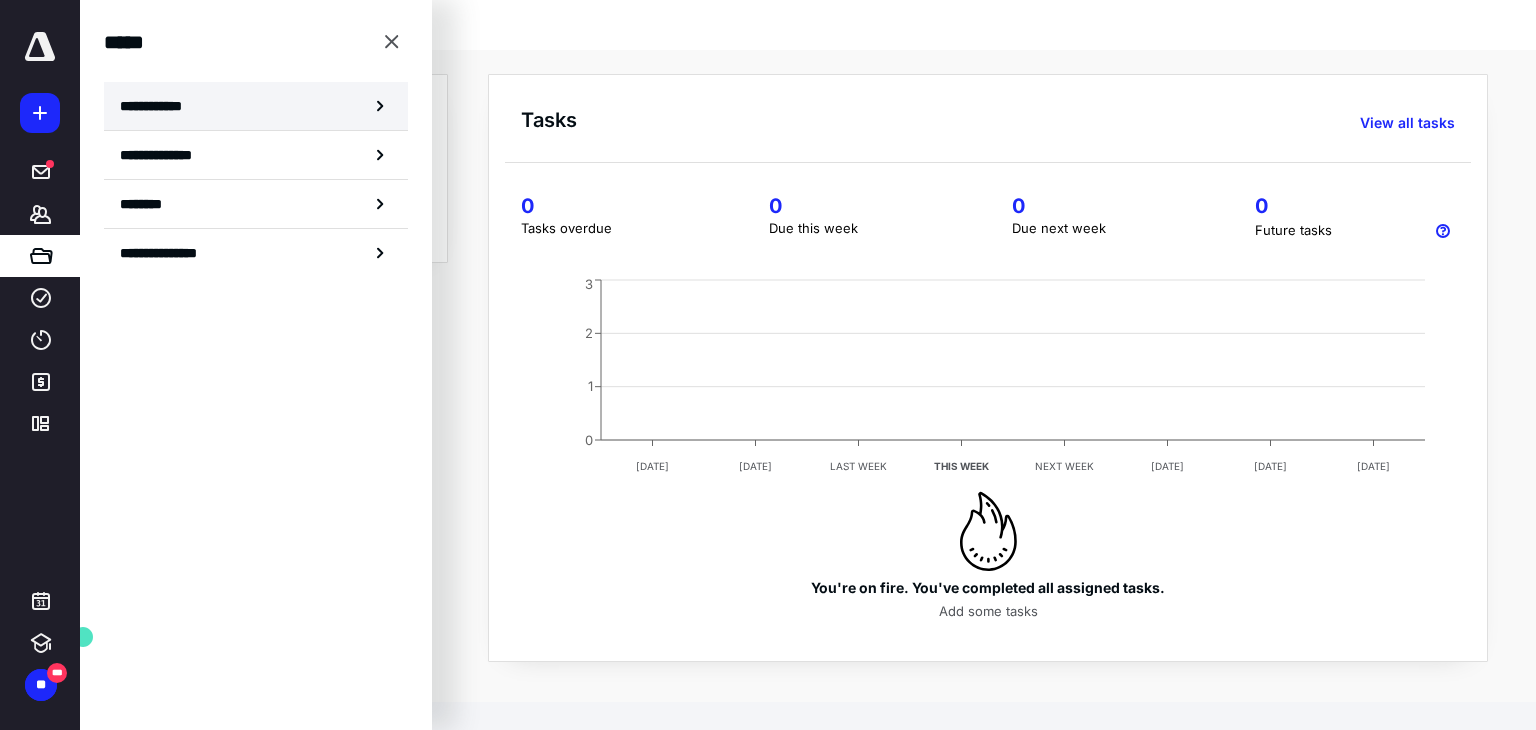 click 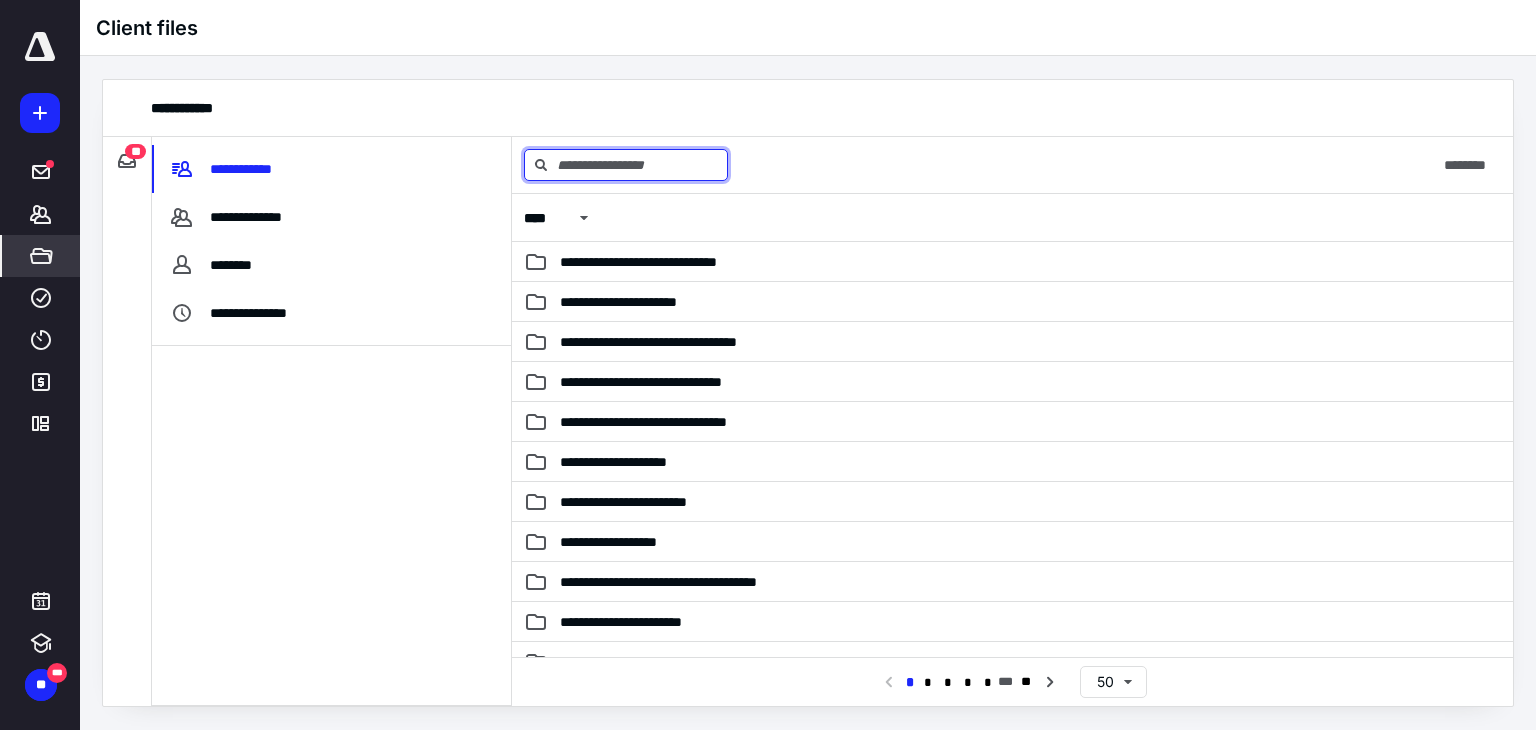 drag, startPoint x: 563, startPoint y: 169, endPoint x: 584, endPoint y: 195, distance: 33.42155 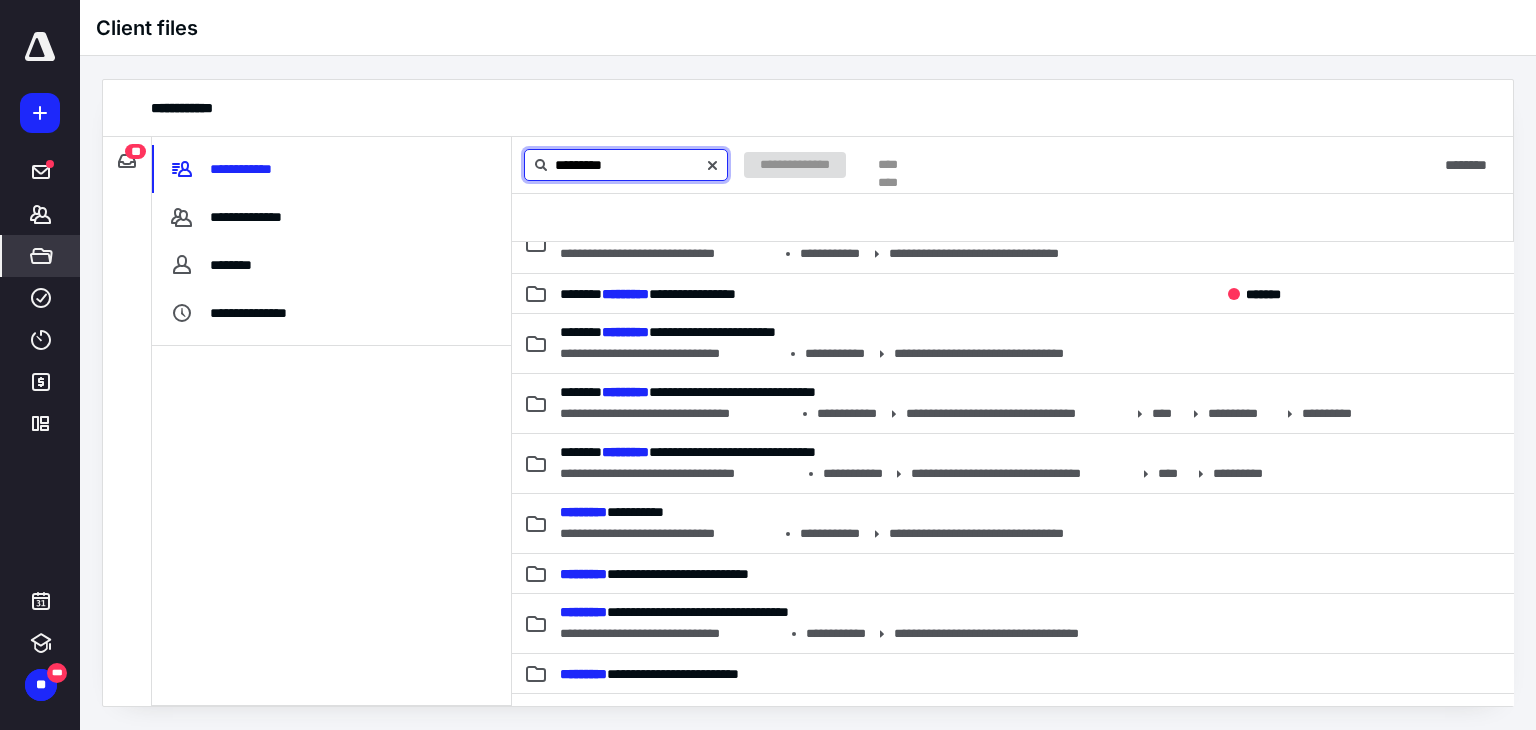 scroll, scrollTop: 200, scrollLeft: 0, axis: vertical 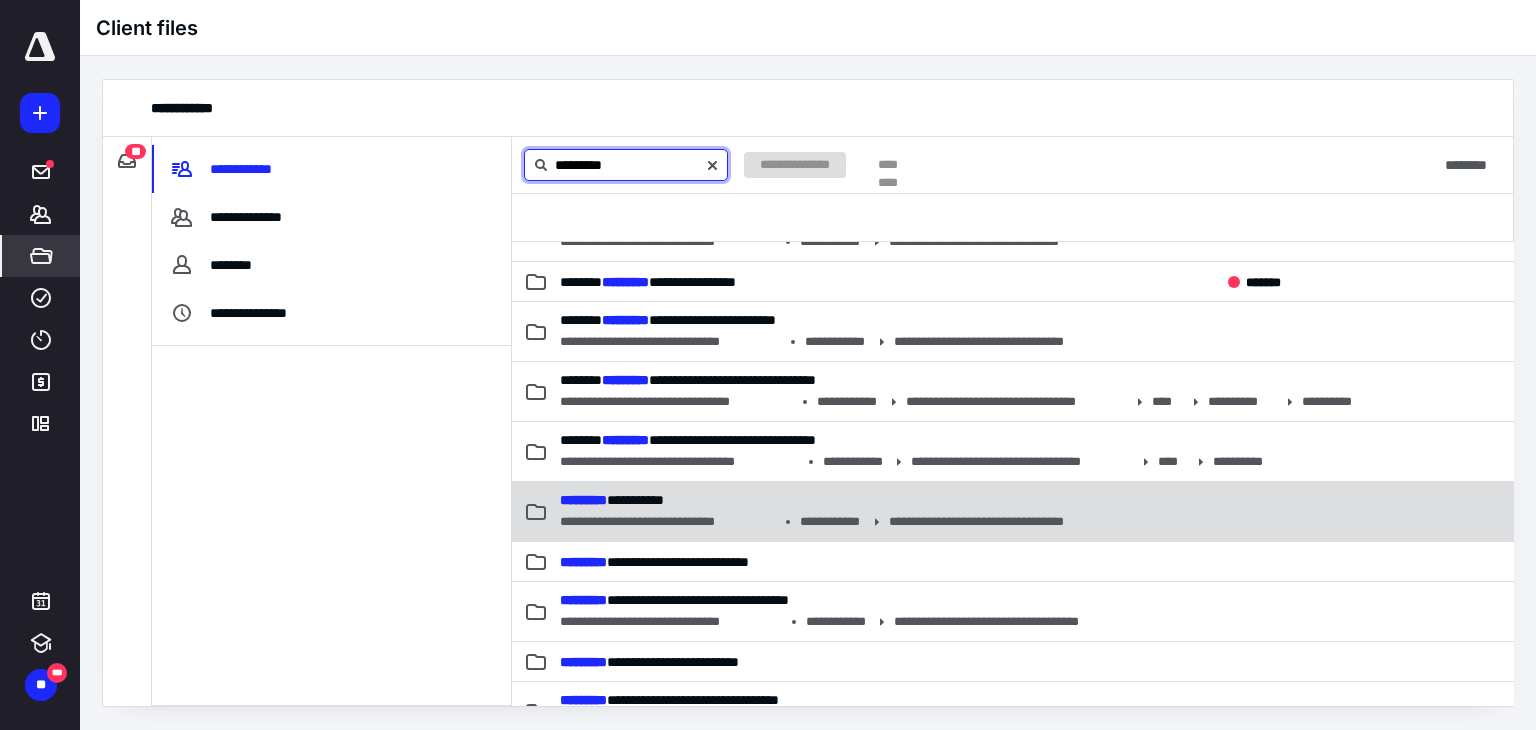 type on "*********" 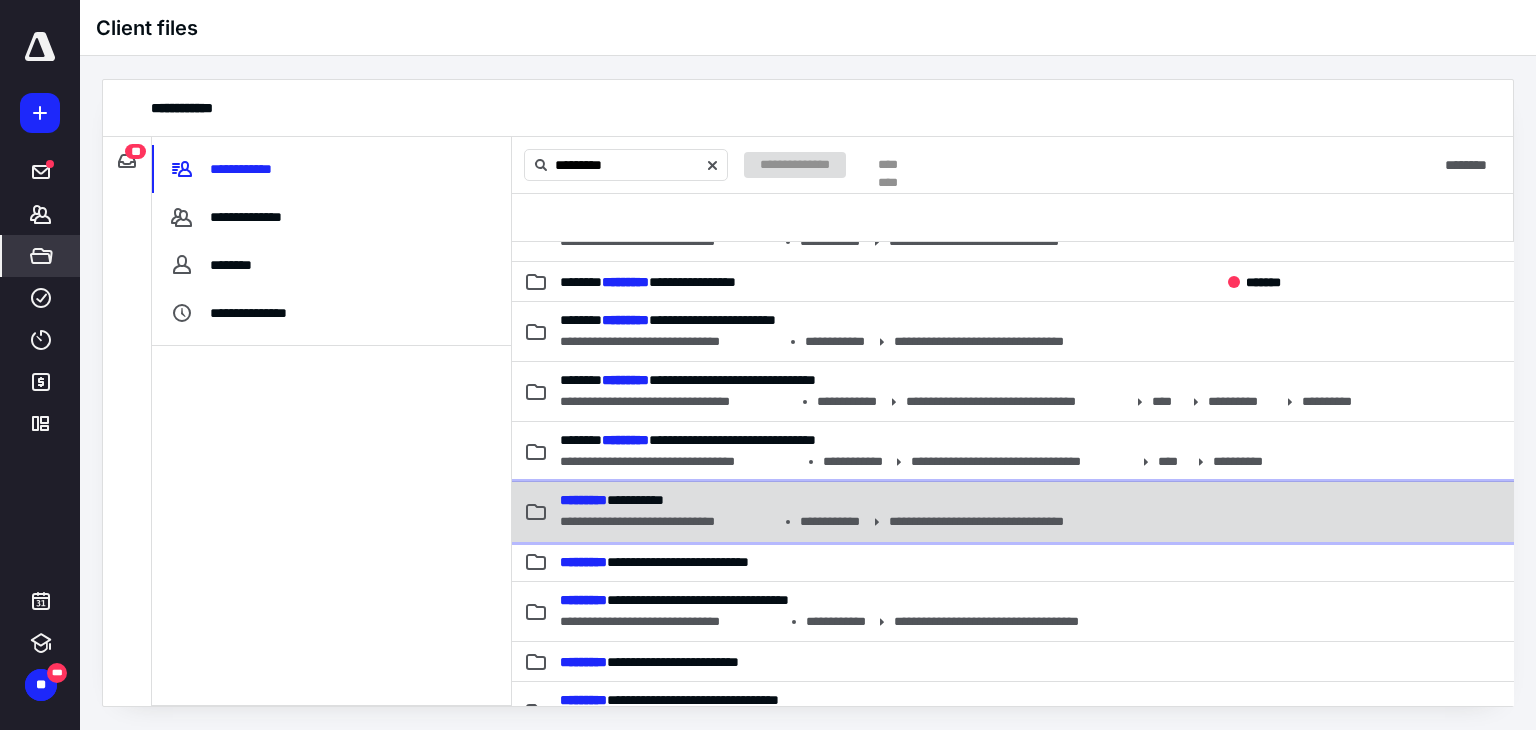 click on "**********" at bounding box center (668, 522) 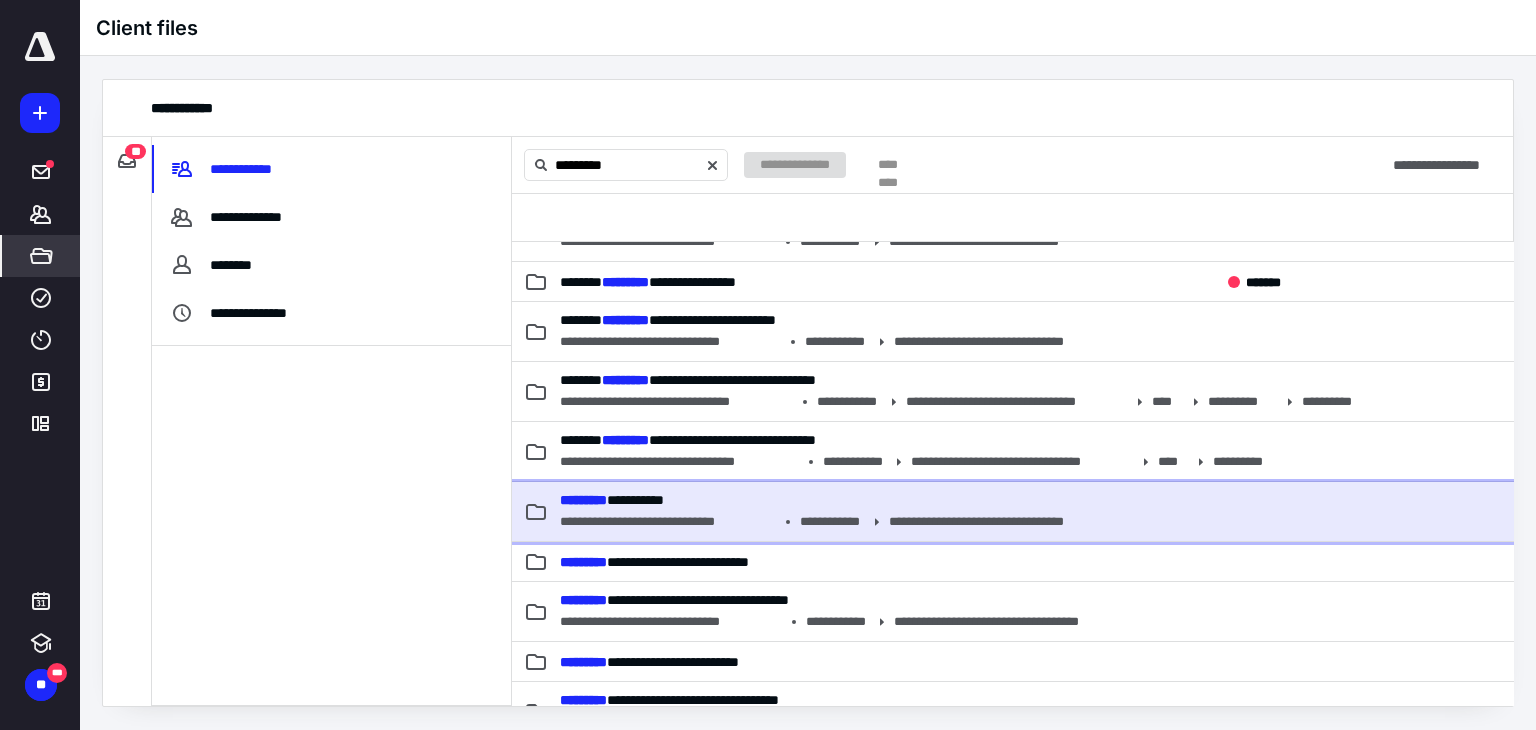 click on "**********" at bounding box center (668, 522) 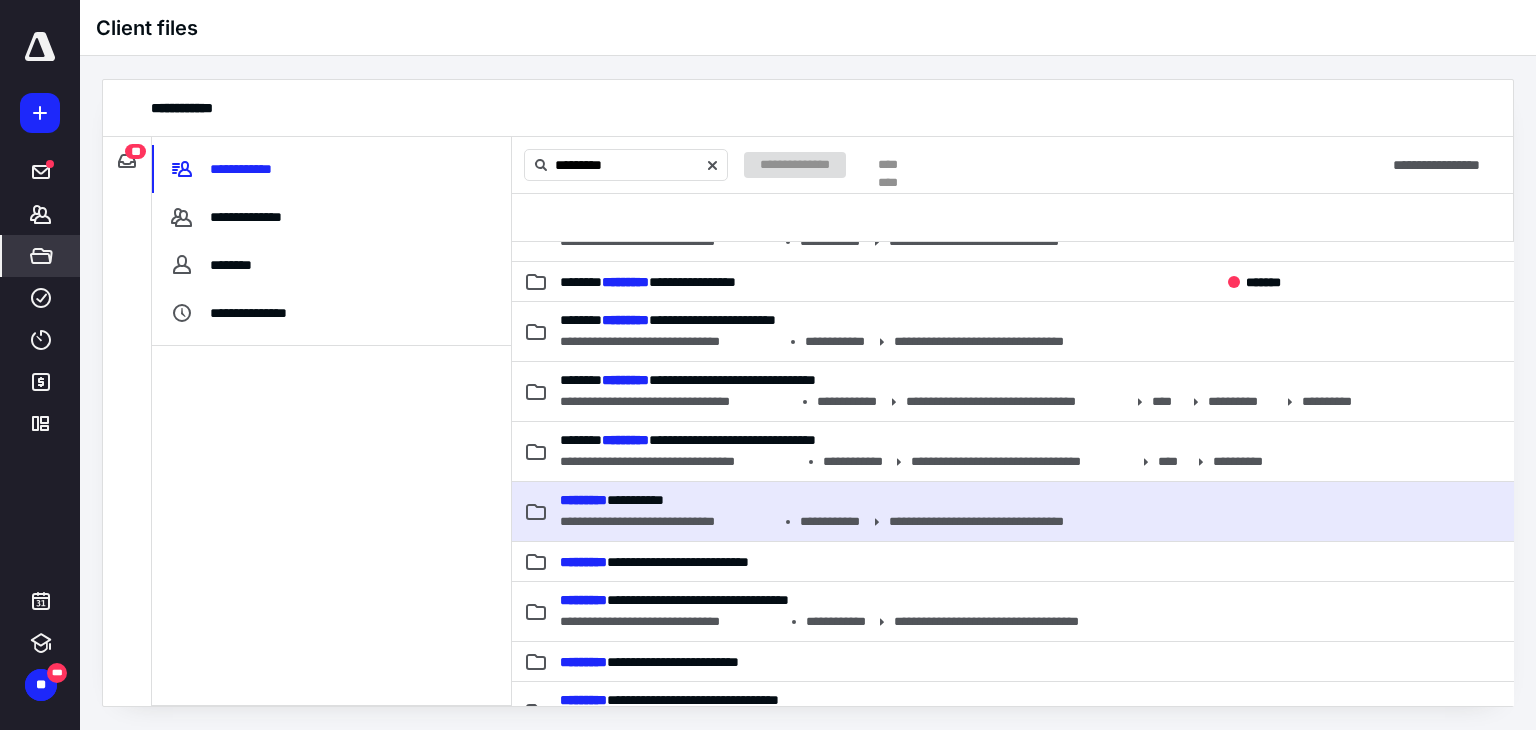 type 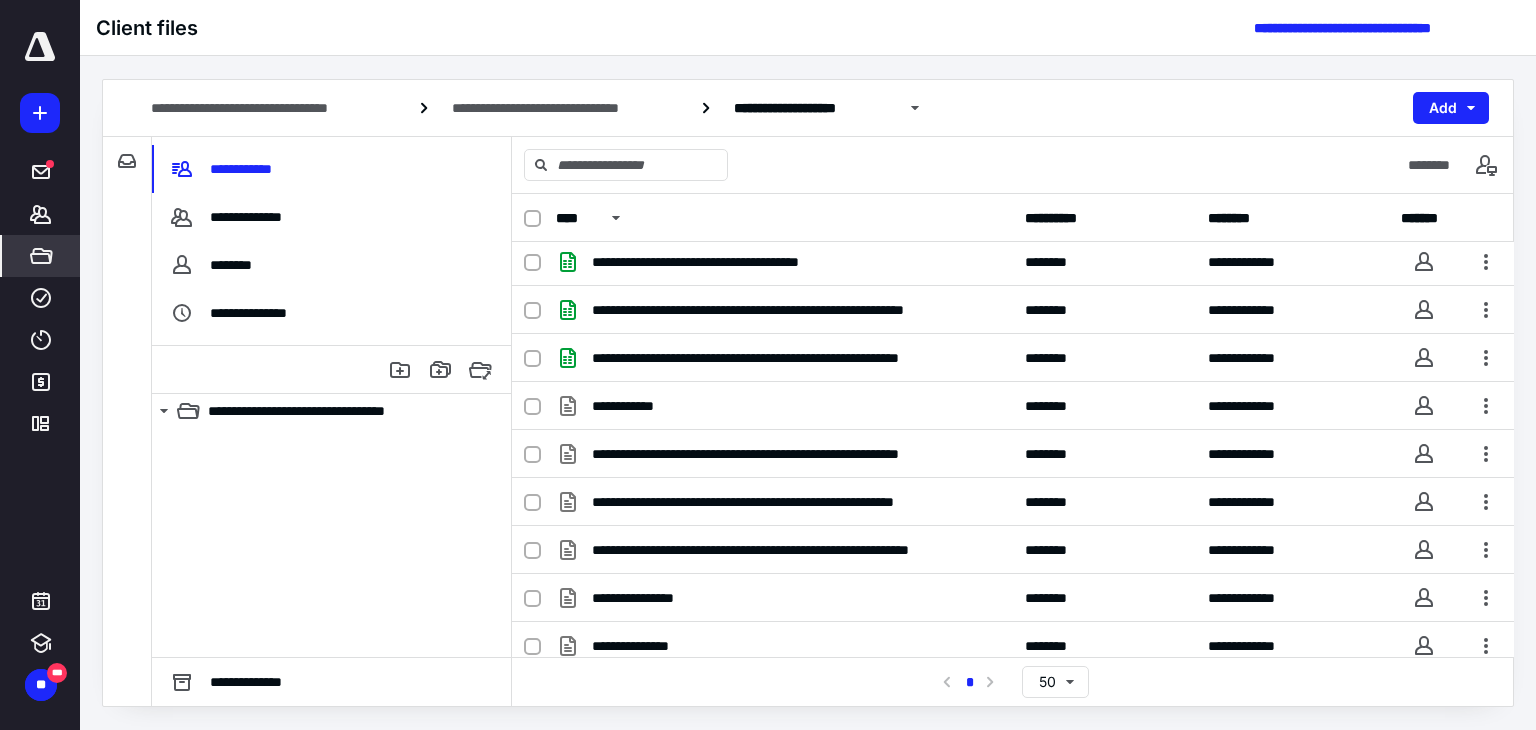 scroll, scrollTop: 0, scrollLeft: 0, axis: both 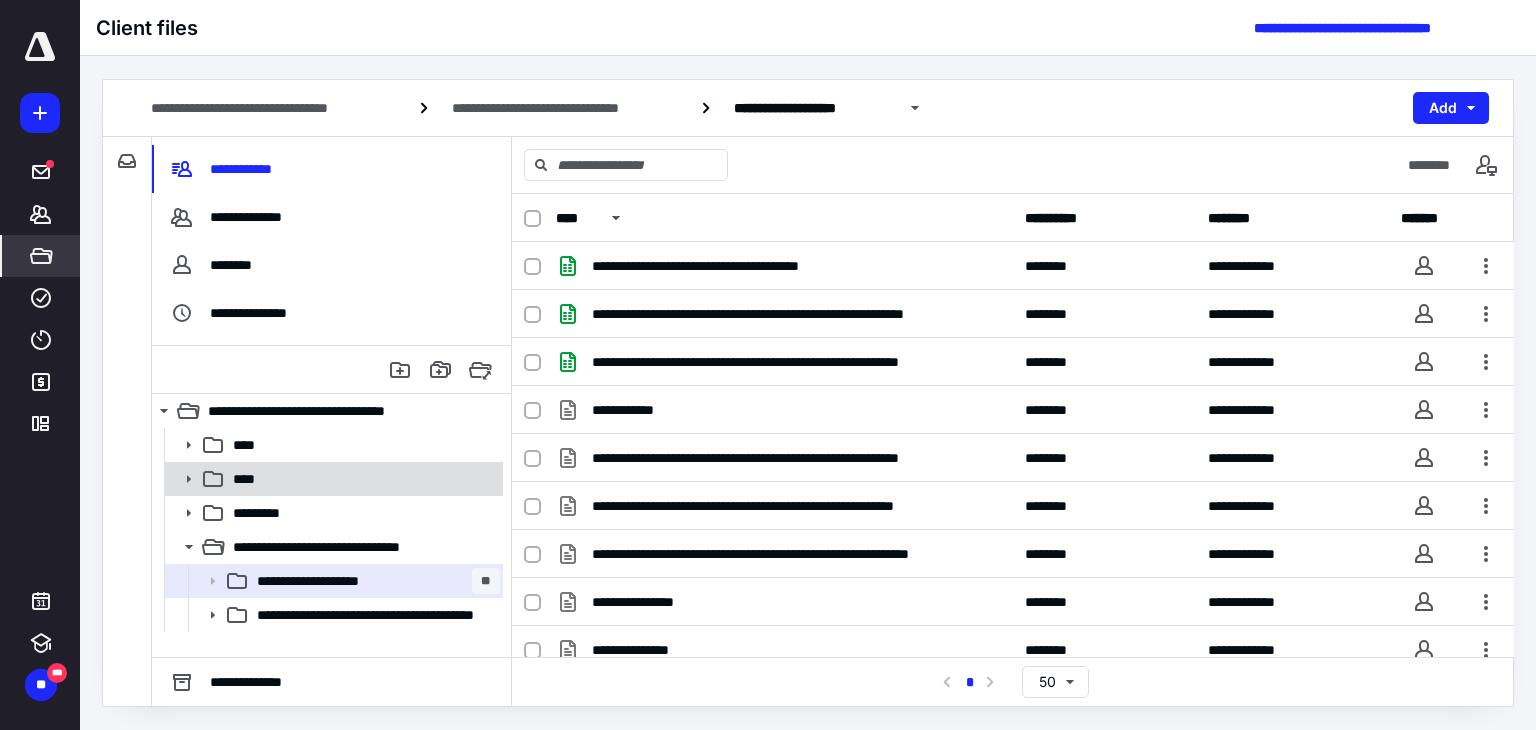 click 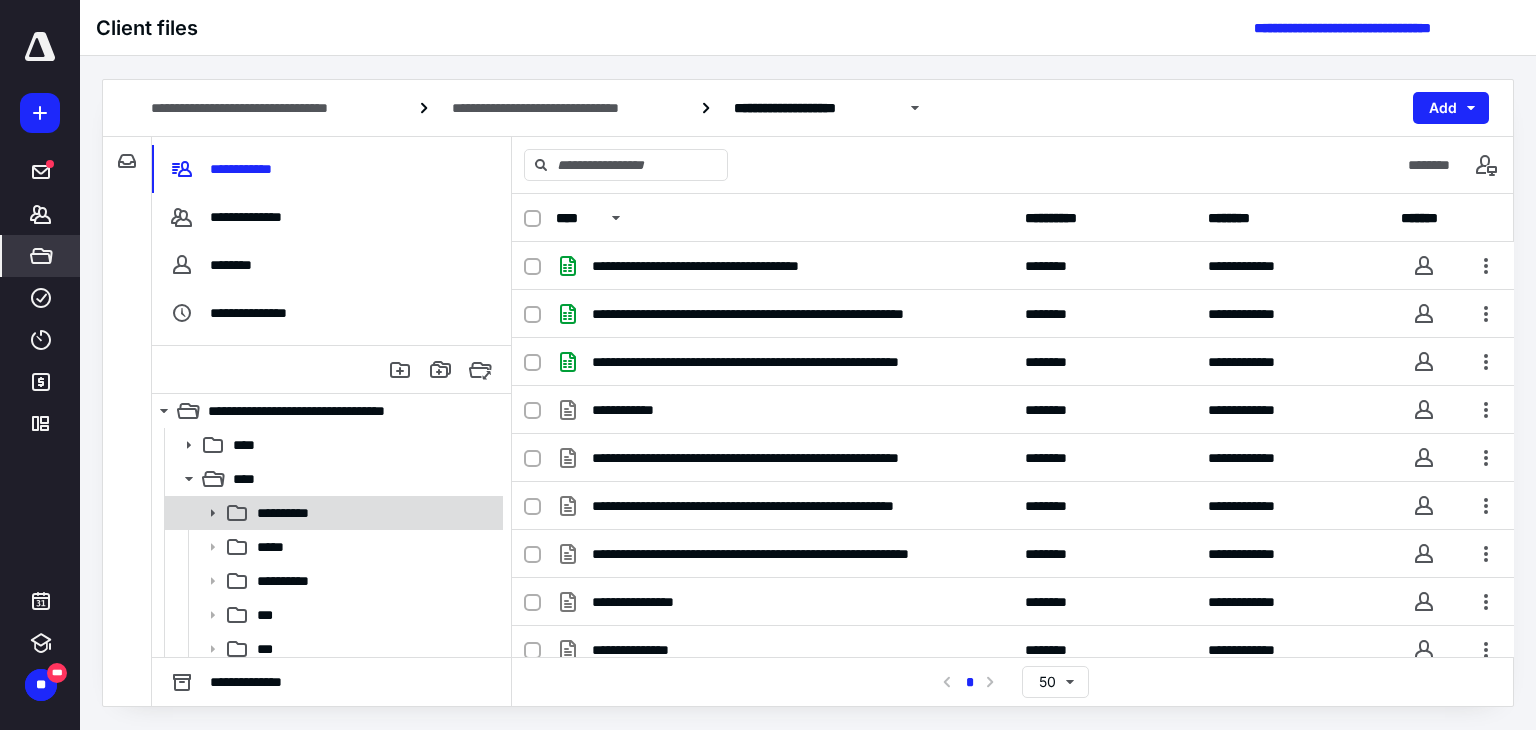 click 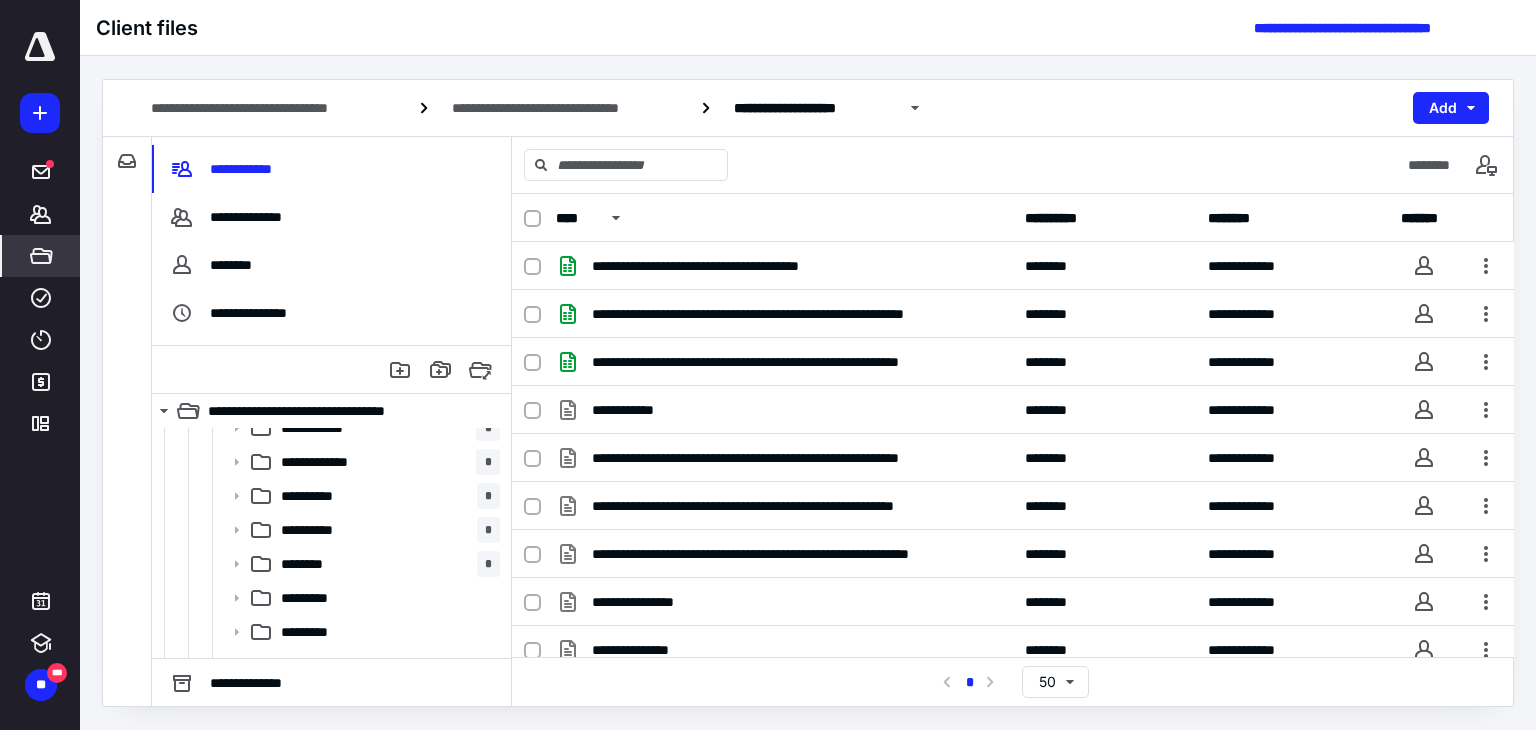 scroll, scrollTop: 120, scrollLeft: 0, axis: vertical 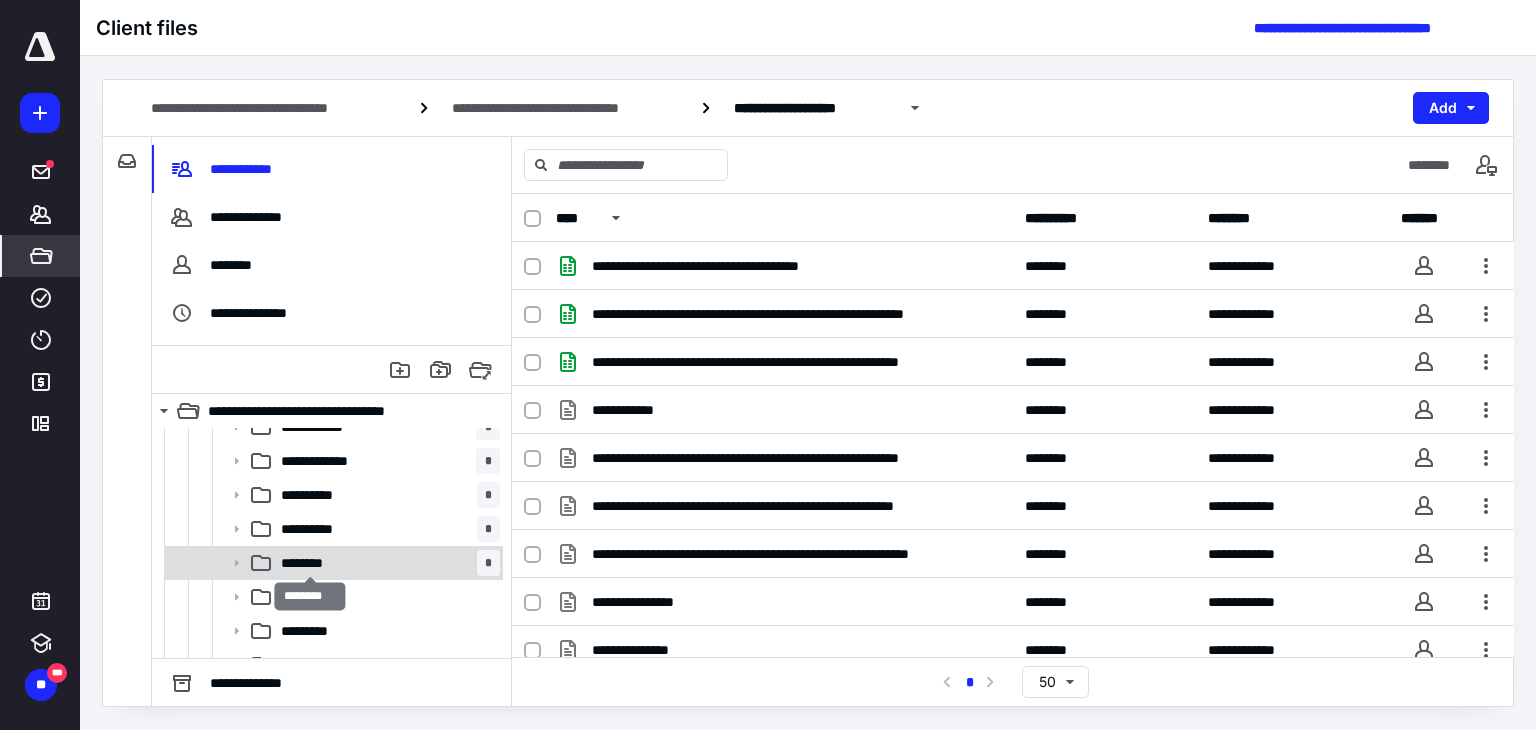 click on "********" at bounding box center [311, 563] 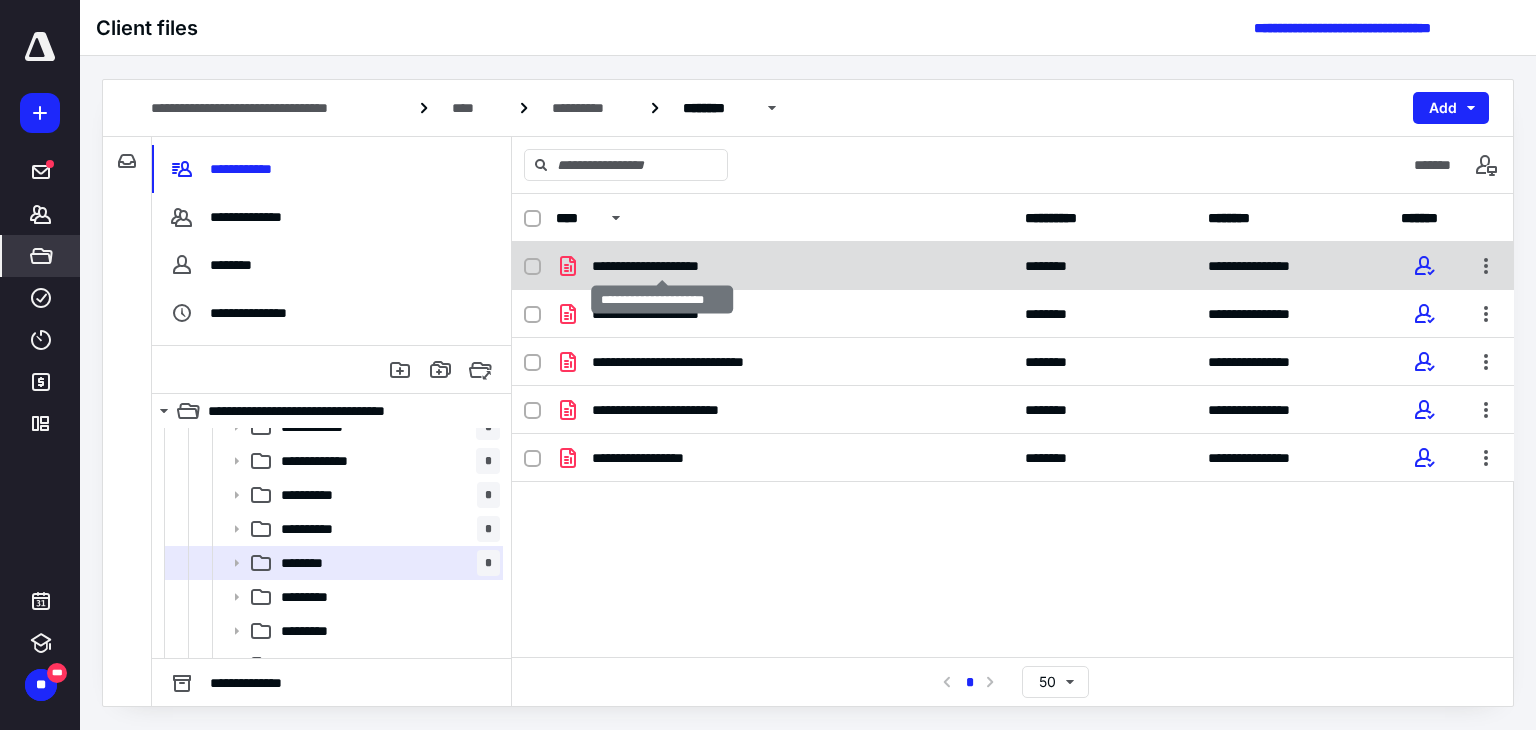 click on "**********" at bounding box center (662, 266) 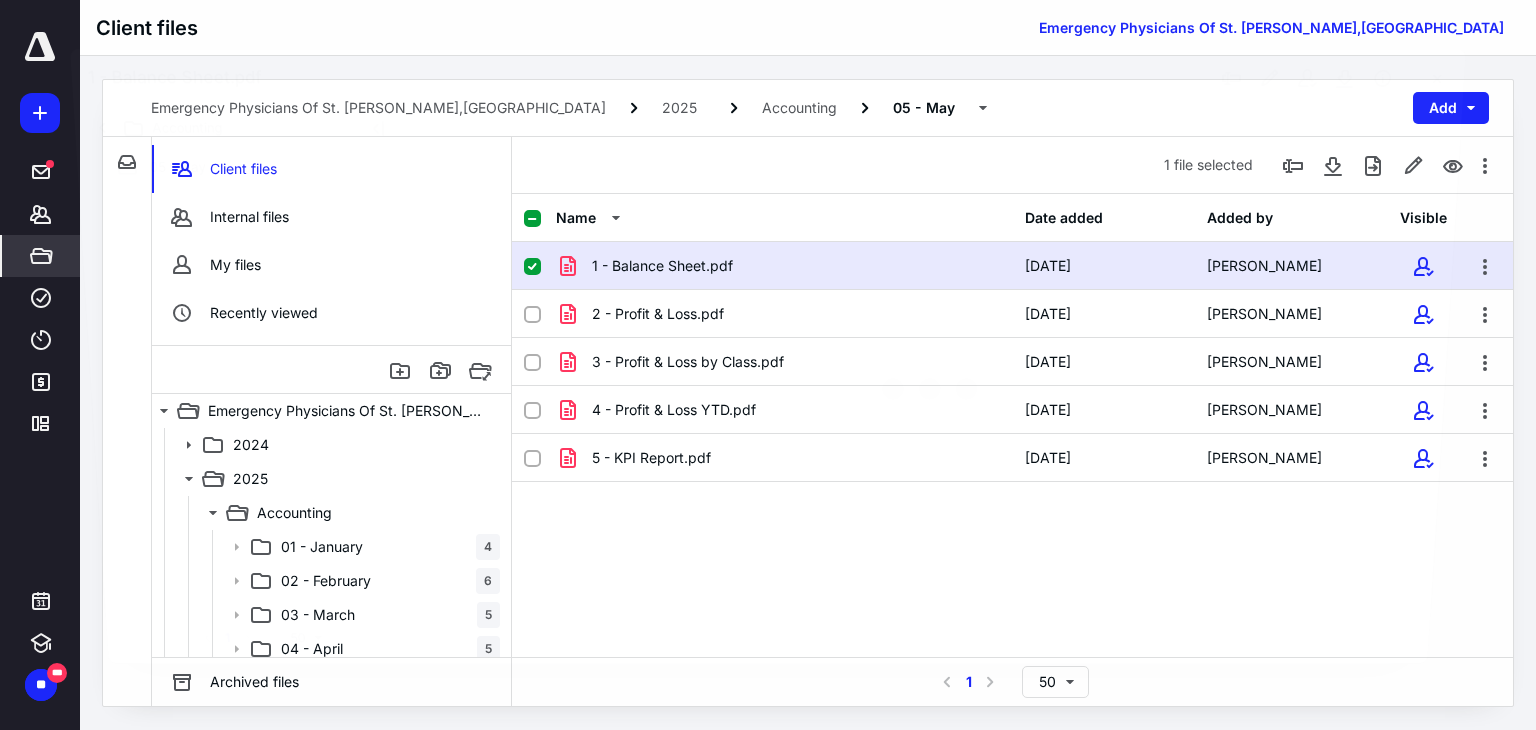 scroll, scrollTop: 120, scrollLeft: 0, axis: vertical 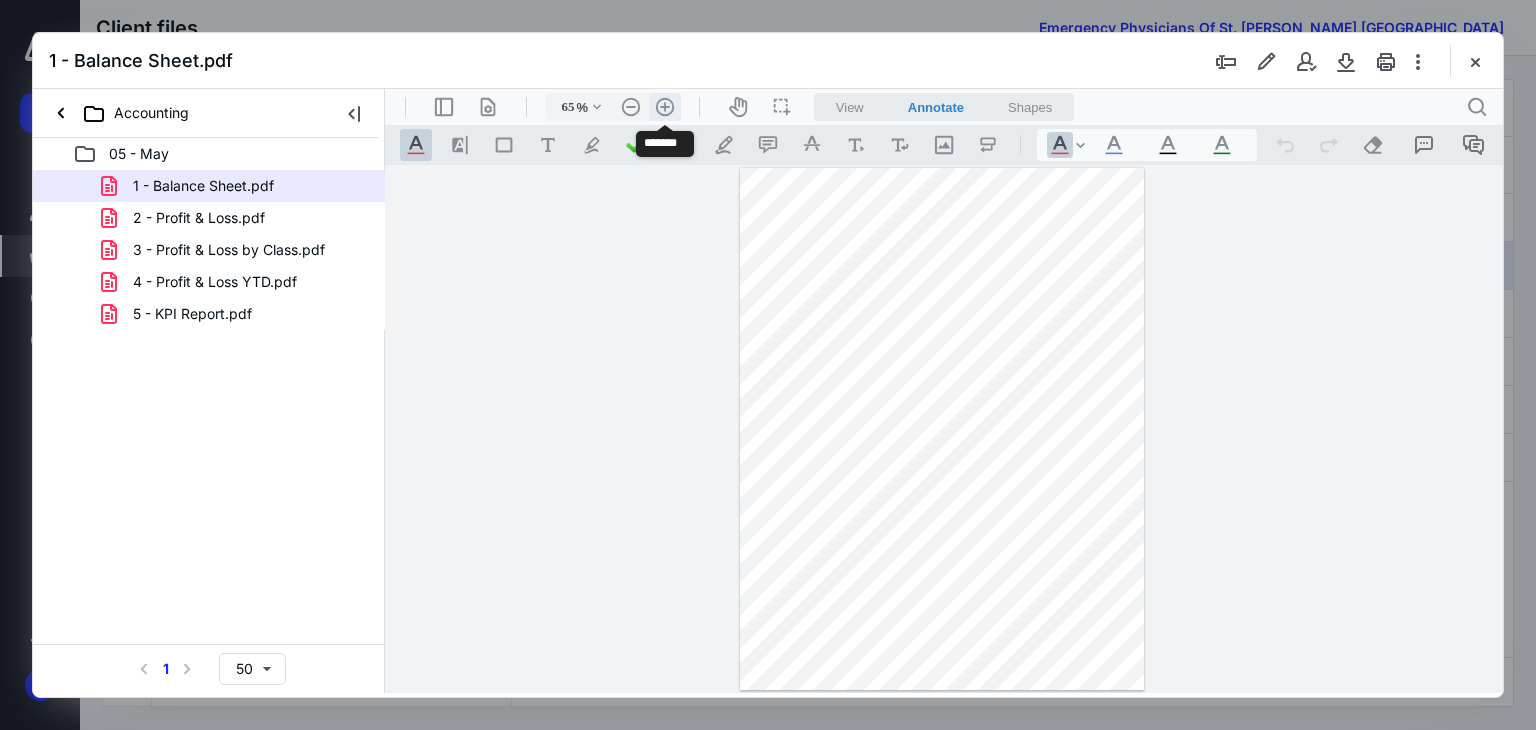 click on ".cls-1{fill:#abb0c4;} icon - header - zoom - in - line" at bounding box center [665, 107] 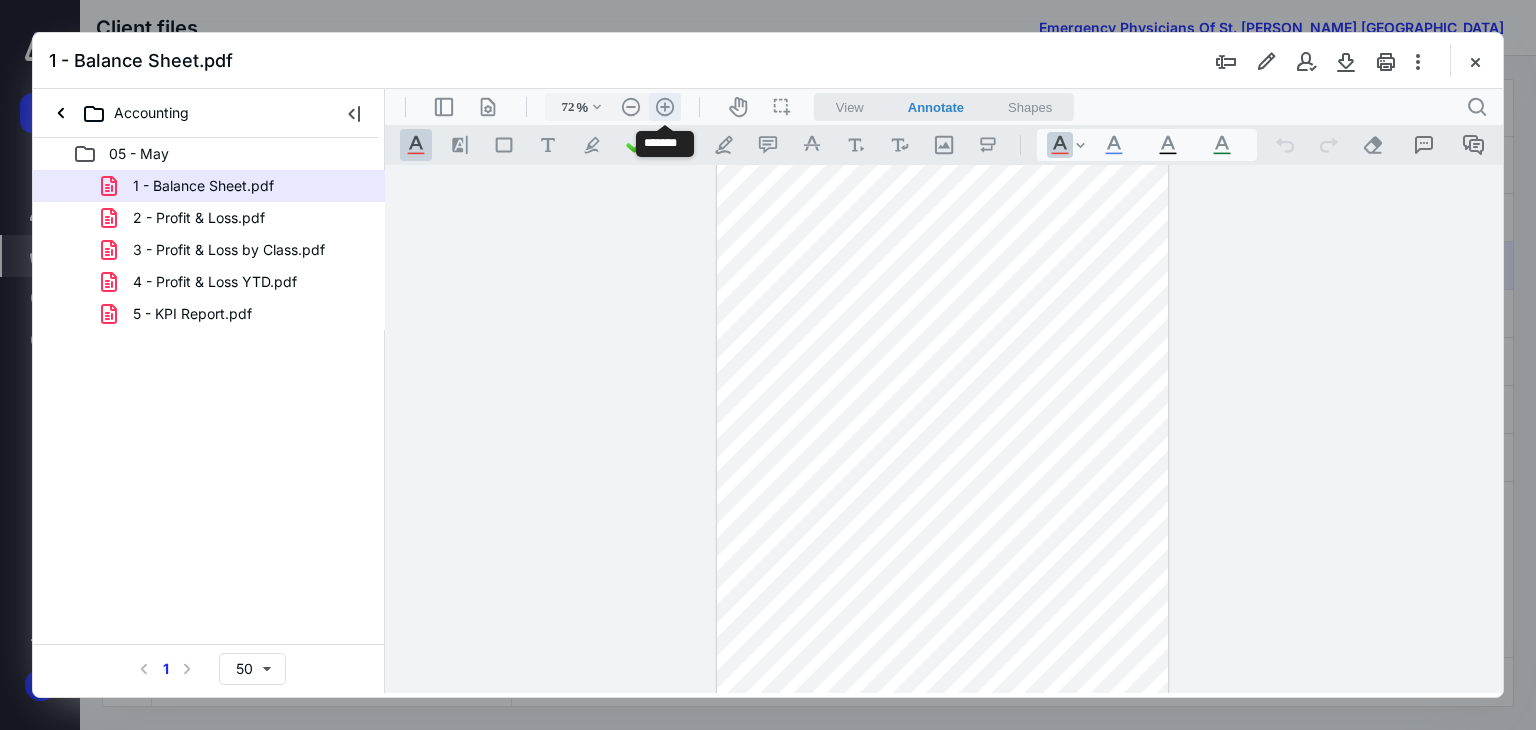 click on ".cls-1{fill:#abb0c4;} icon - header - zoom - in - line" at bounding box center (665, 107) 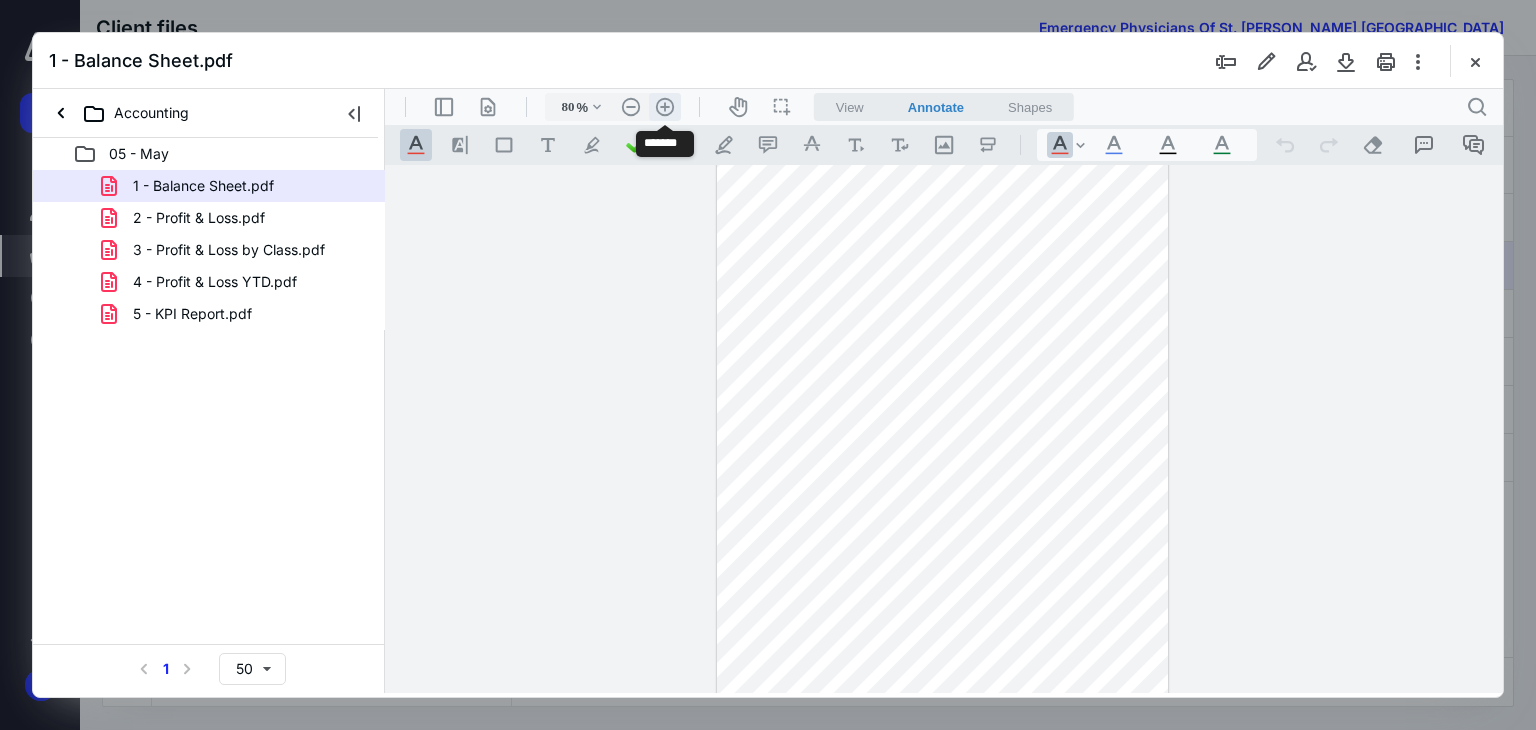 click on ".cls-1{fill:#abb0c4;} icon - header - zoom - in - line" at bounding box center [665, 107] 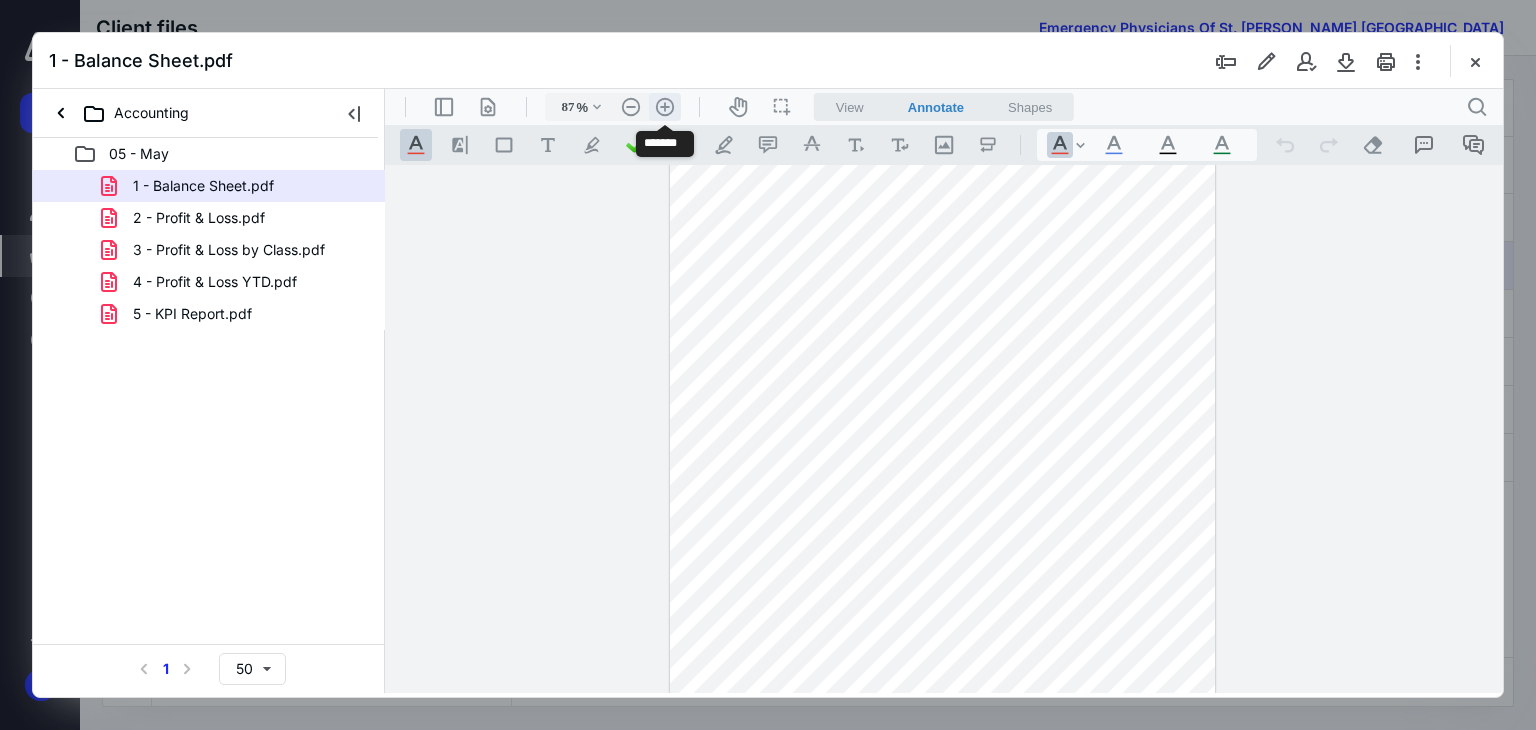 click on ".cls-1{fill:#abb0c4;} icon - header - zoom - in - line" at bounding box center [665, 107] 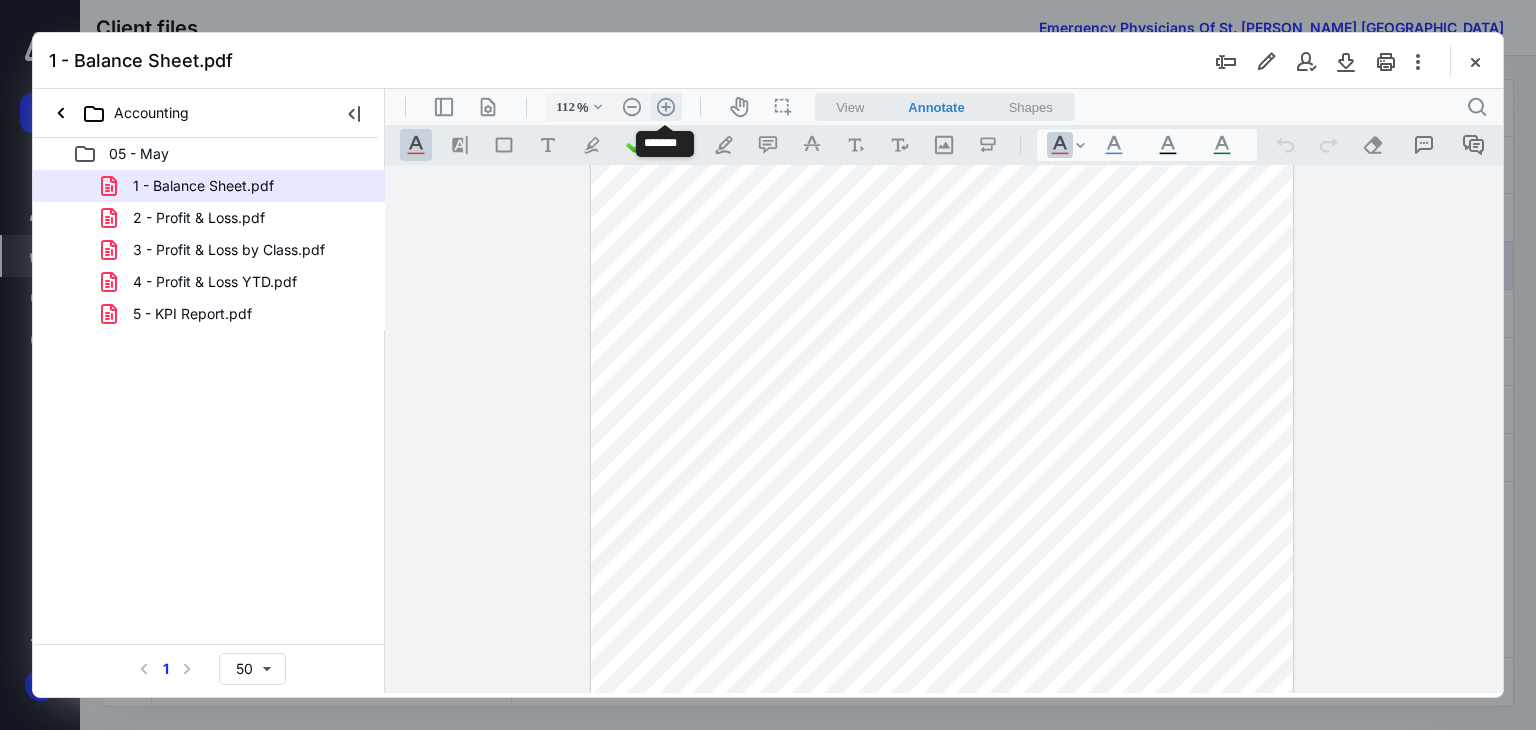 click on ".cls-1{fill:#abb0c4;} icon - header - zoom - in - line" at bounding box center [666, 107] 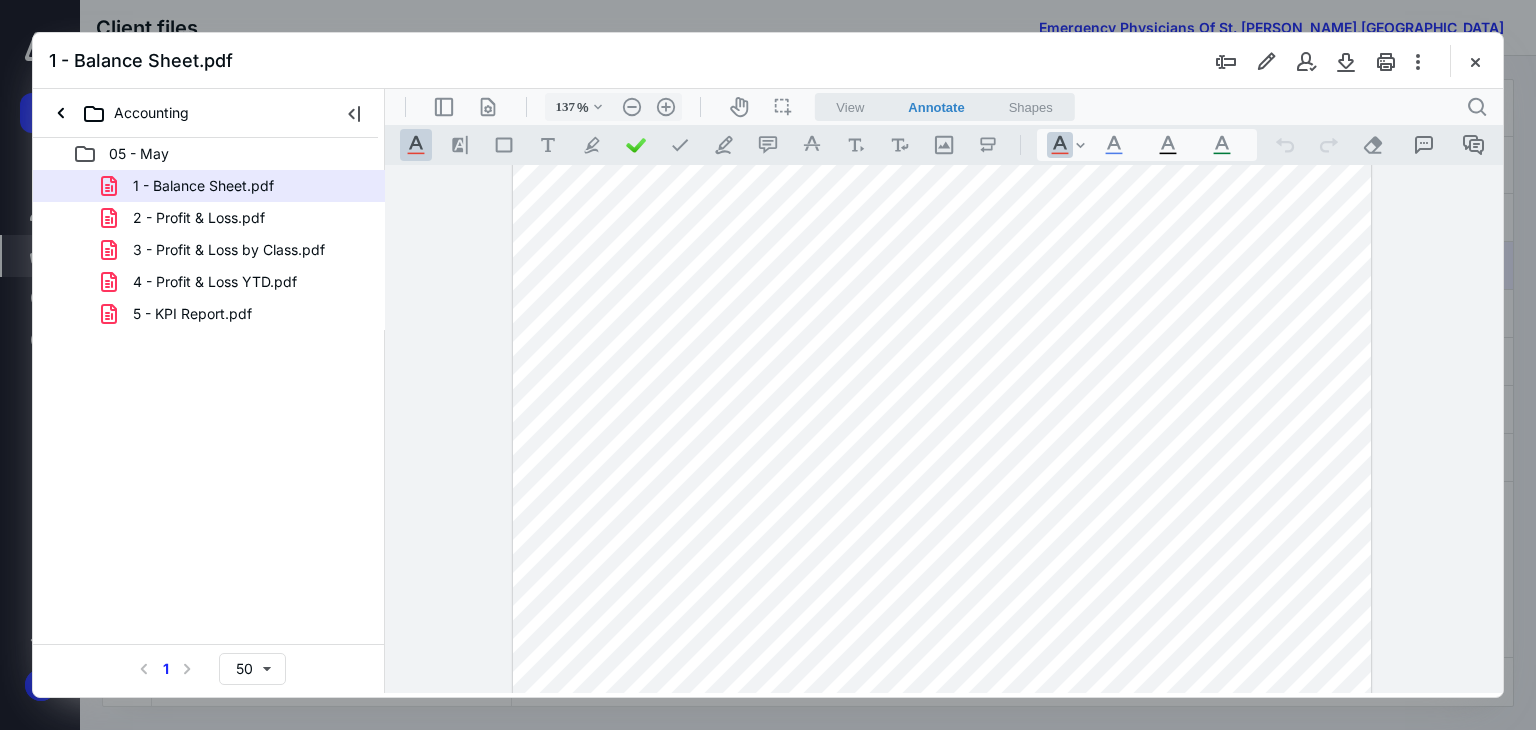 scroll, scrollTop: 140, scrollLeft: 0, axis: vertical 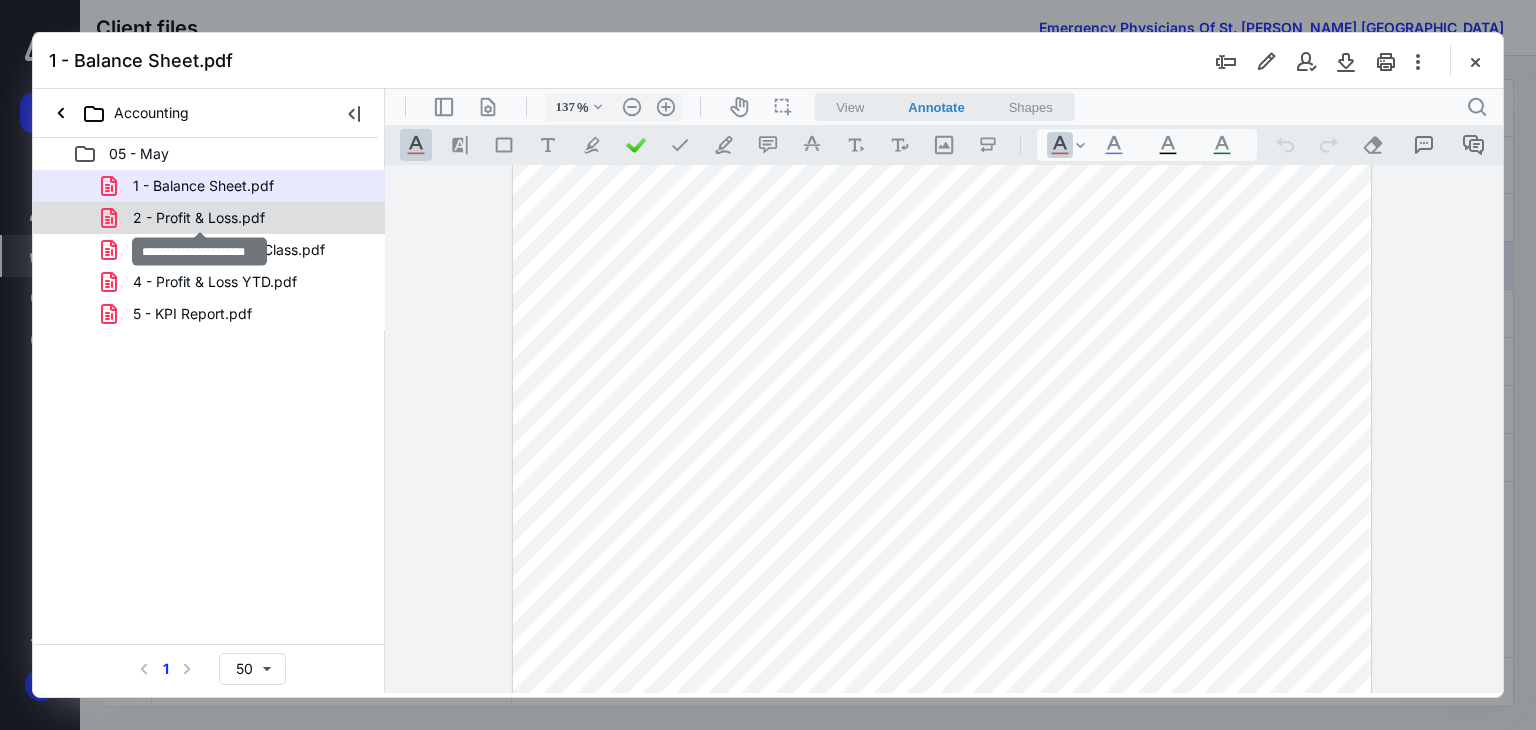 click on "2 - Profit & Loss.pdf" at bounding box center (199, 218) 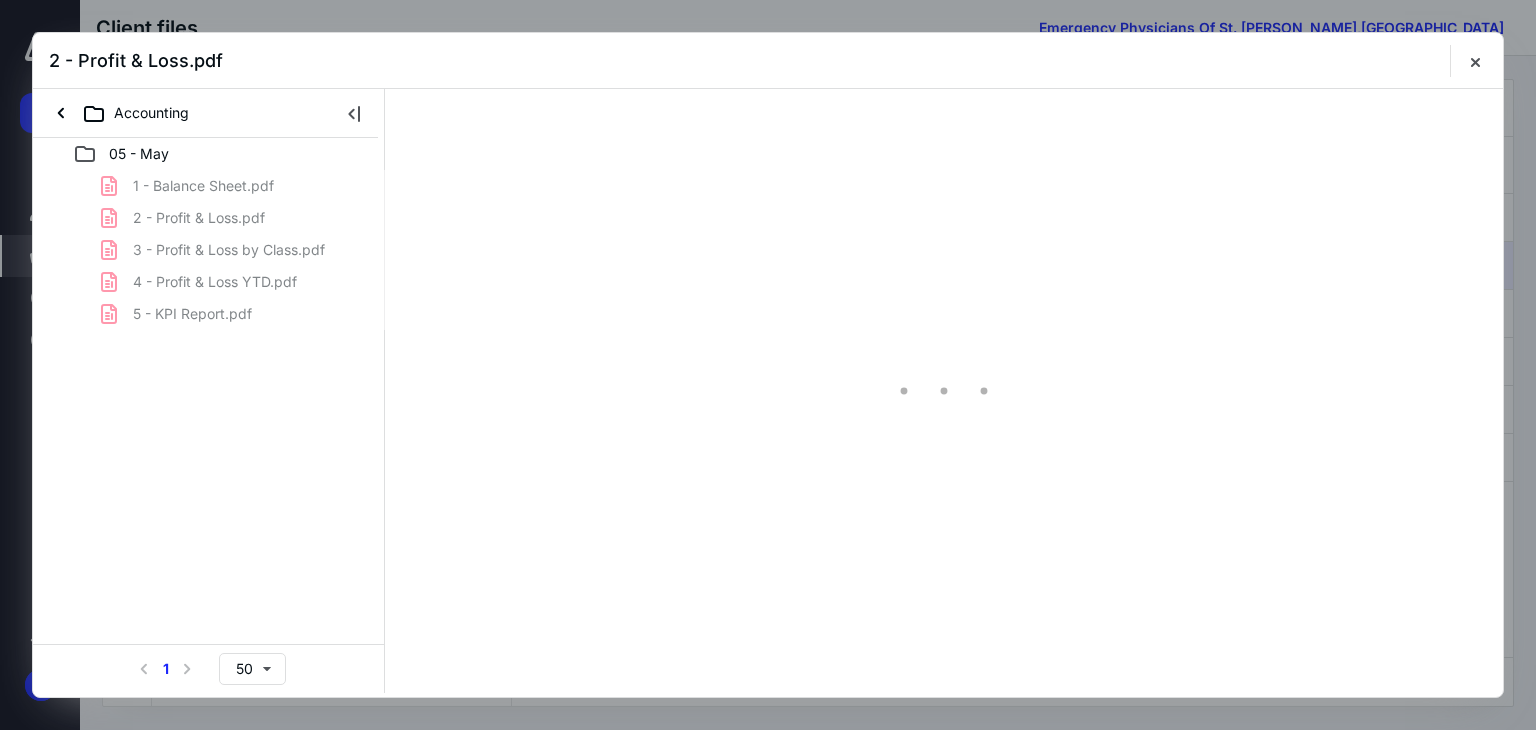 click on "1 - Balance Sheet.pdf 2 - Profit & Loss.pdf 3 - Profit & Loss by Class.pdf 4 - Profit & Loss YTD.pdf 5 - KPI Report.pdf" at bounding box center [209, 250] 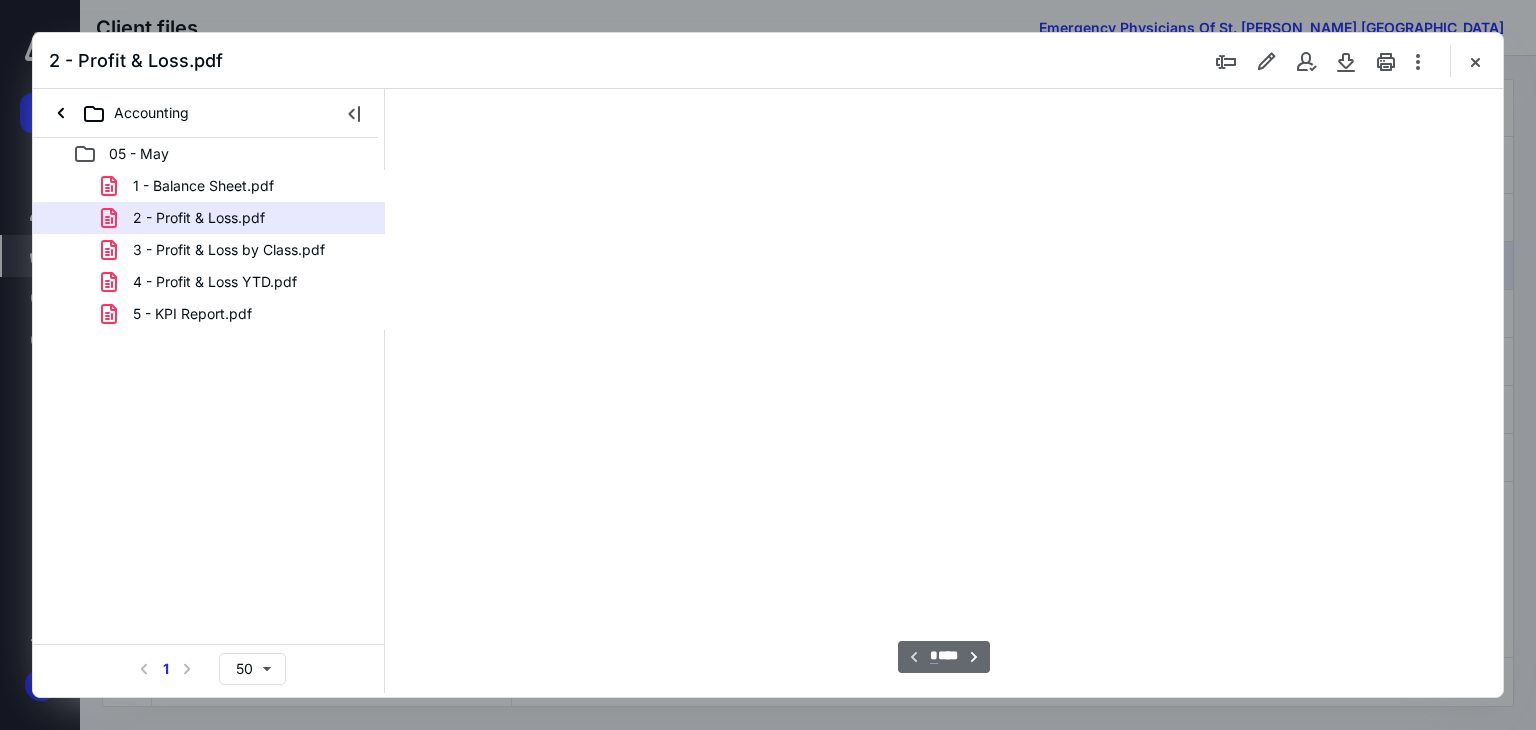scroll, scrollTop: 79, scrollLeft: 0, axis: vertical 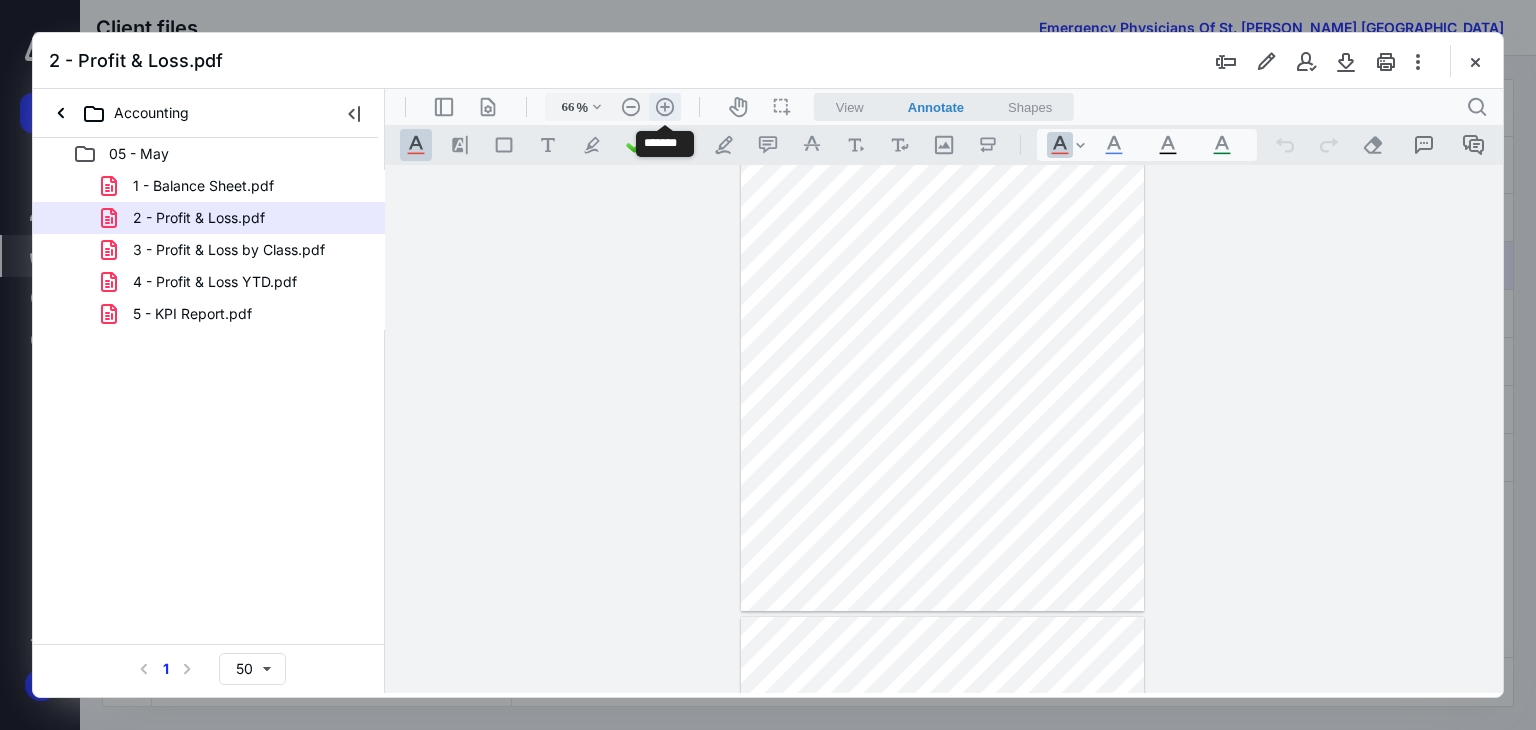 click on ".cls-1{fill:#abb0c4;} icon - header - zoom - in - line" at bounding box center (665, 107) 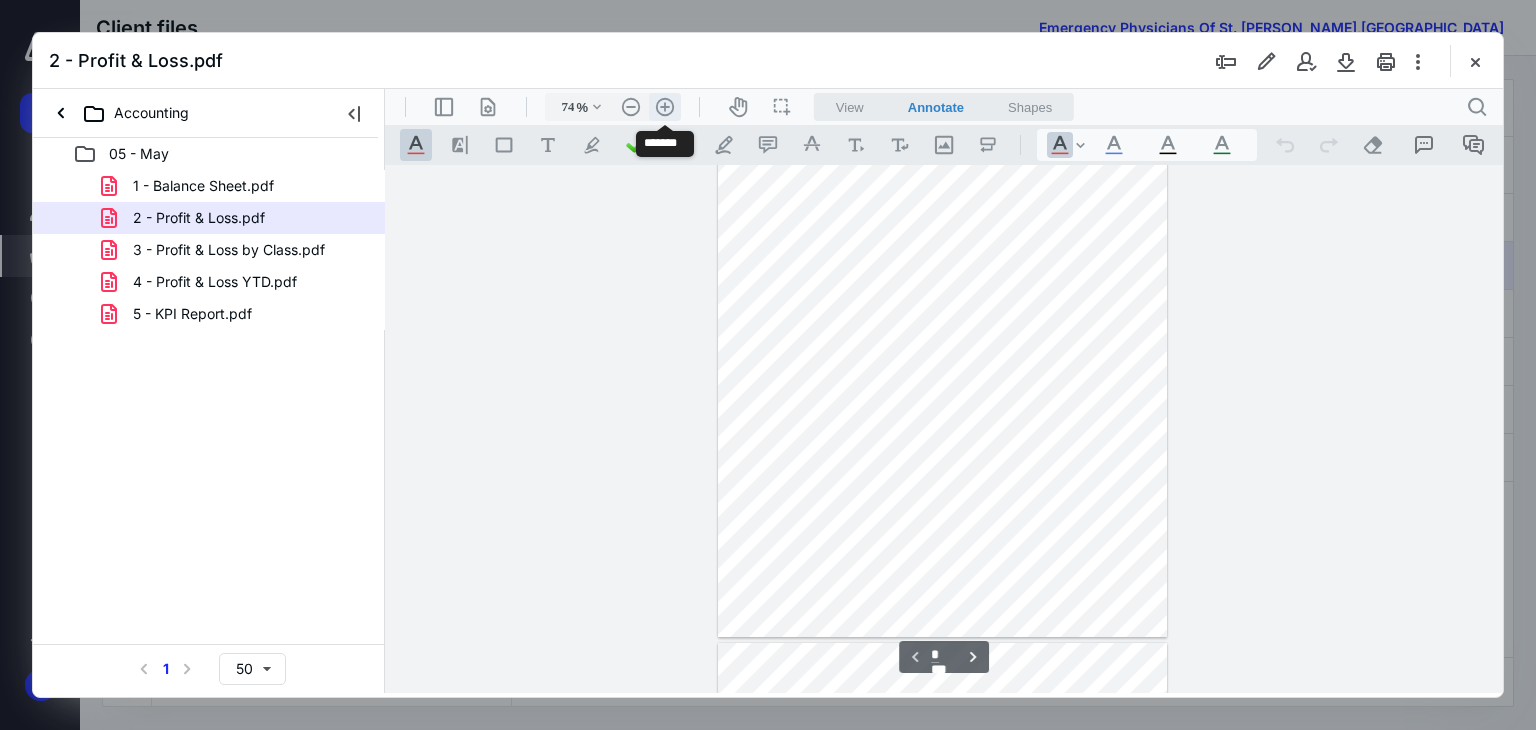 click on ".cls-1{fill:#abb0c4;} icon - header - zoom - in - line" at bounding box center [665, 107] 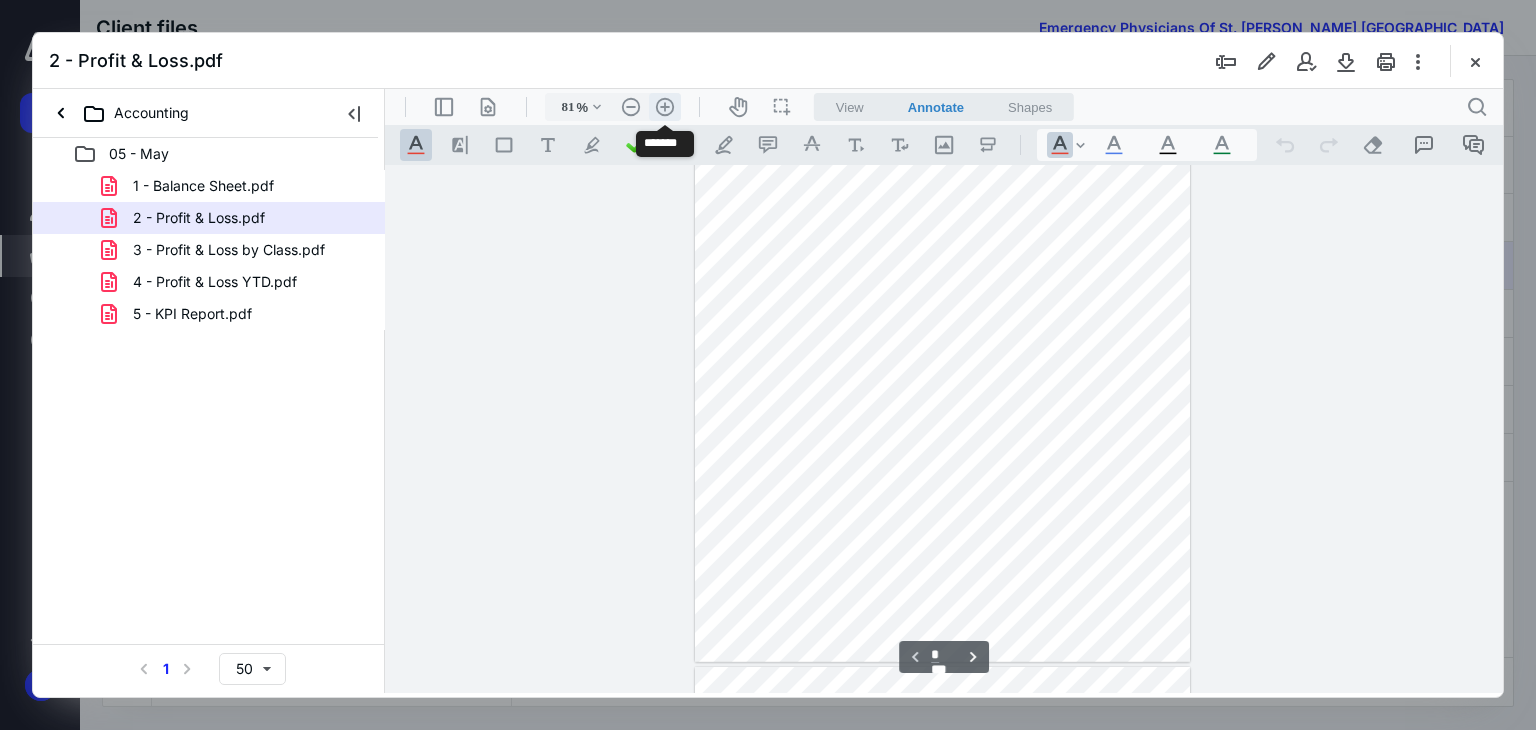 click on ".cls-1{fill:#abb0c4;} icon - header - zoom - in - line" at bounding box center (665, 107) 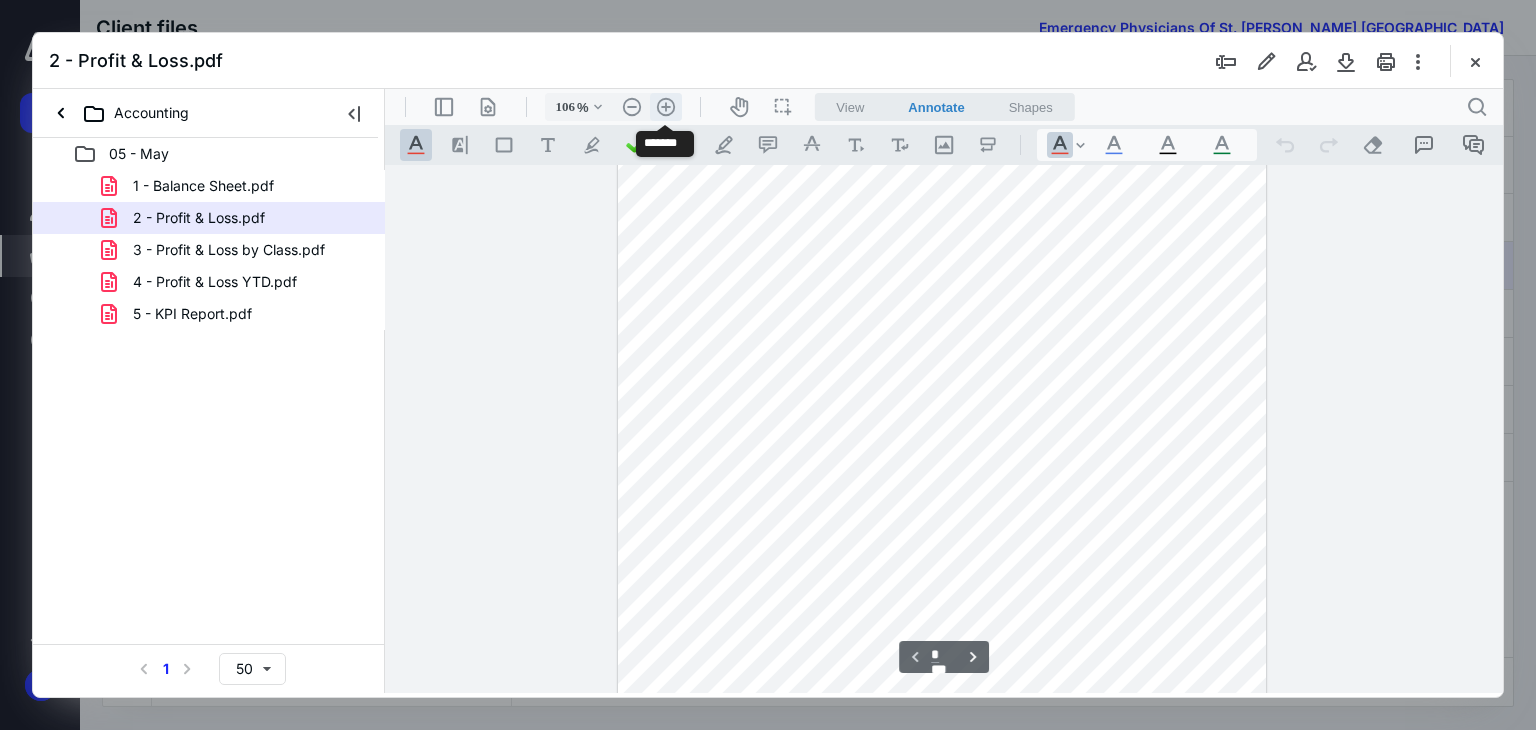 click on ".cls-1{fill:#abb0c4;} icon - header - zoom - in - line" at bounding box center [666, 107] 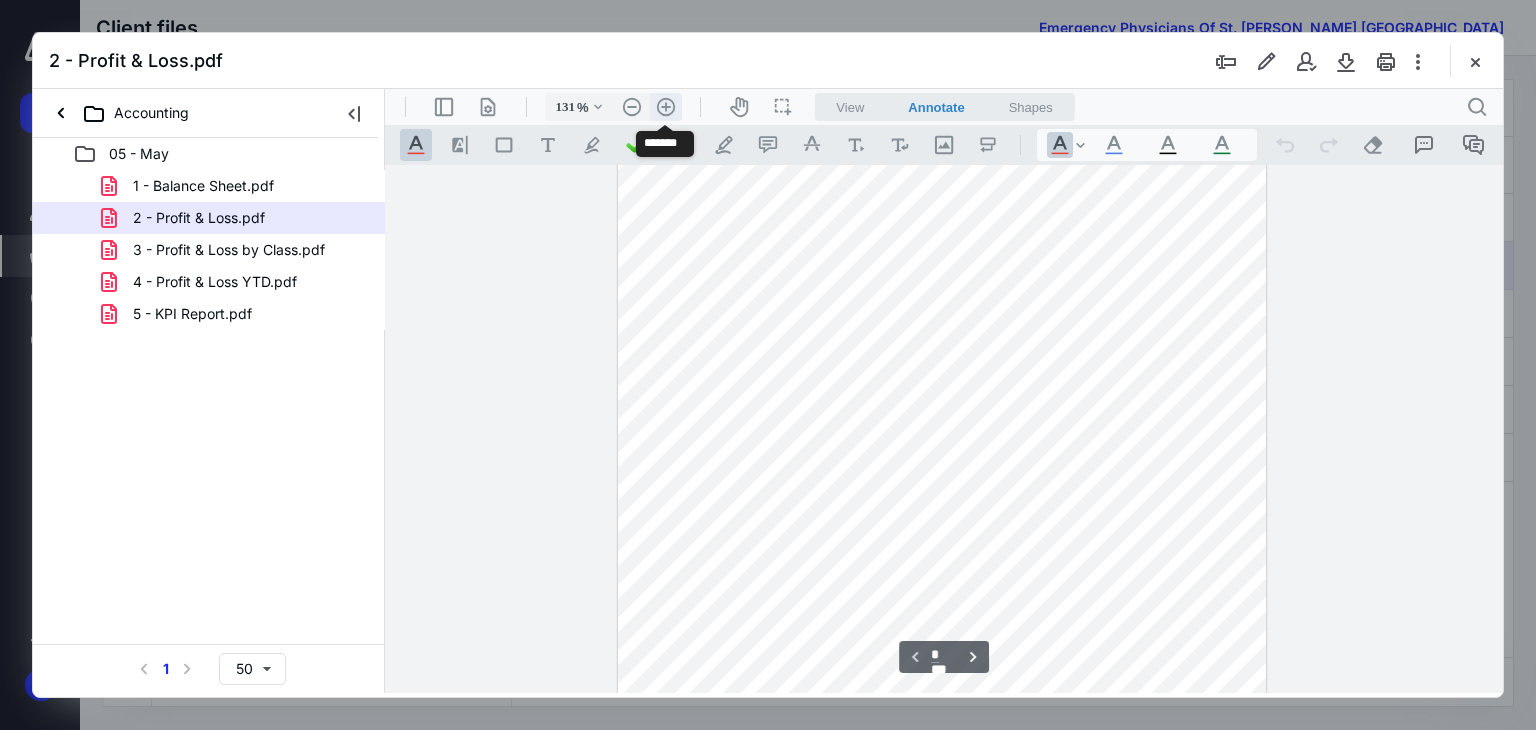 scroll, scrollTop: 378, scrollLeft: 0, axis: vertical 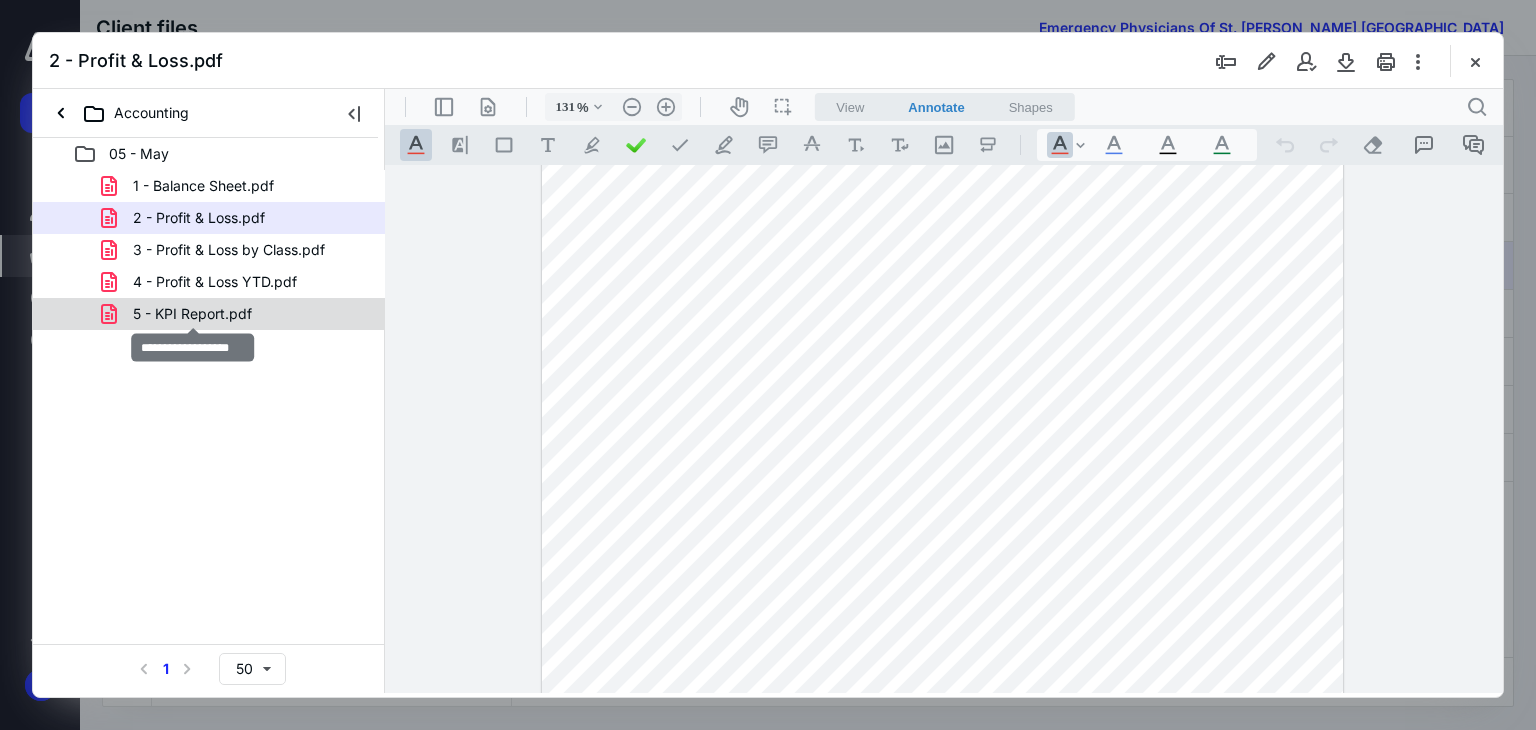 click on "5 - KPI Report.pdf" at bounding box center (192, 314) 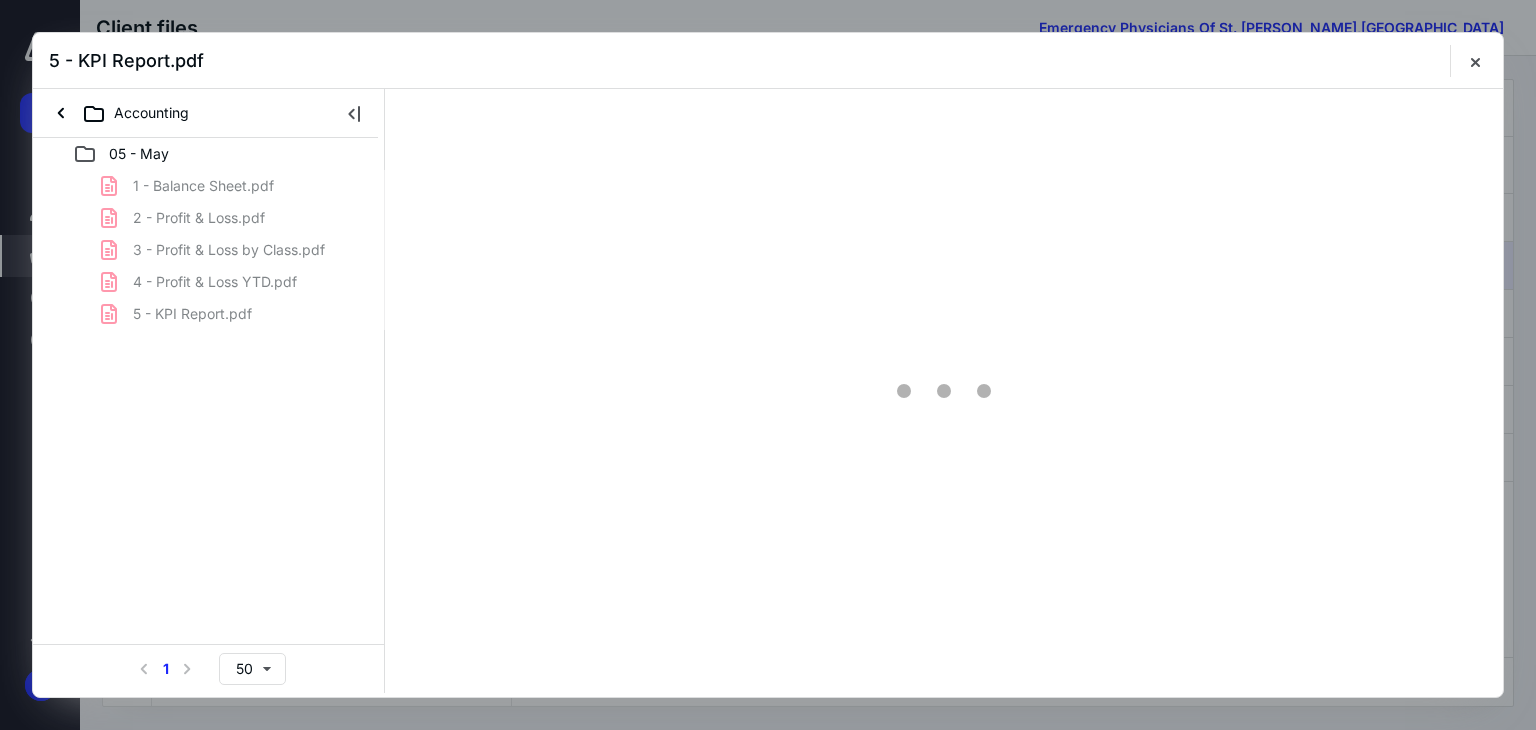 click on "1 - Balance Sheet.pdf 2 - Profit & Loss.pdf 3 - Profit & Loss by Class.pdf 4 - Profit & Loss YTD.pdf 5 - KPI Report.pdf" at bounding box center [209, 250] 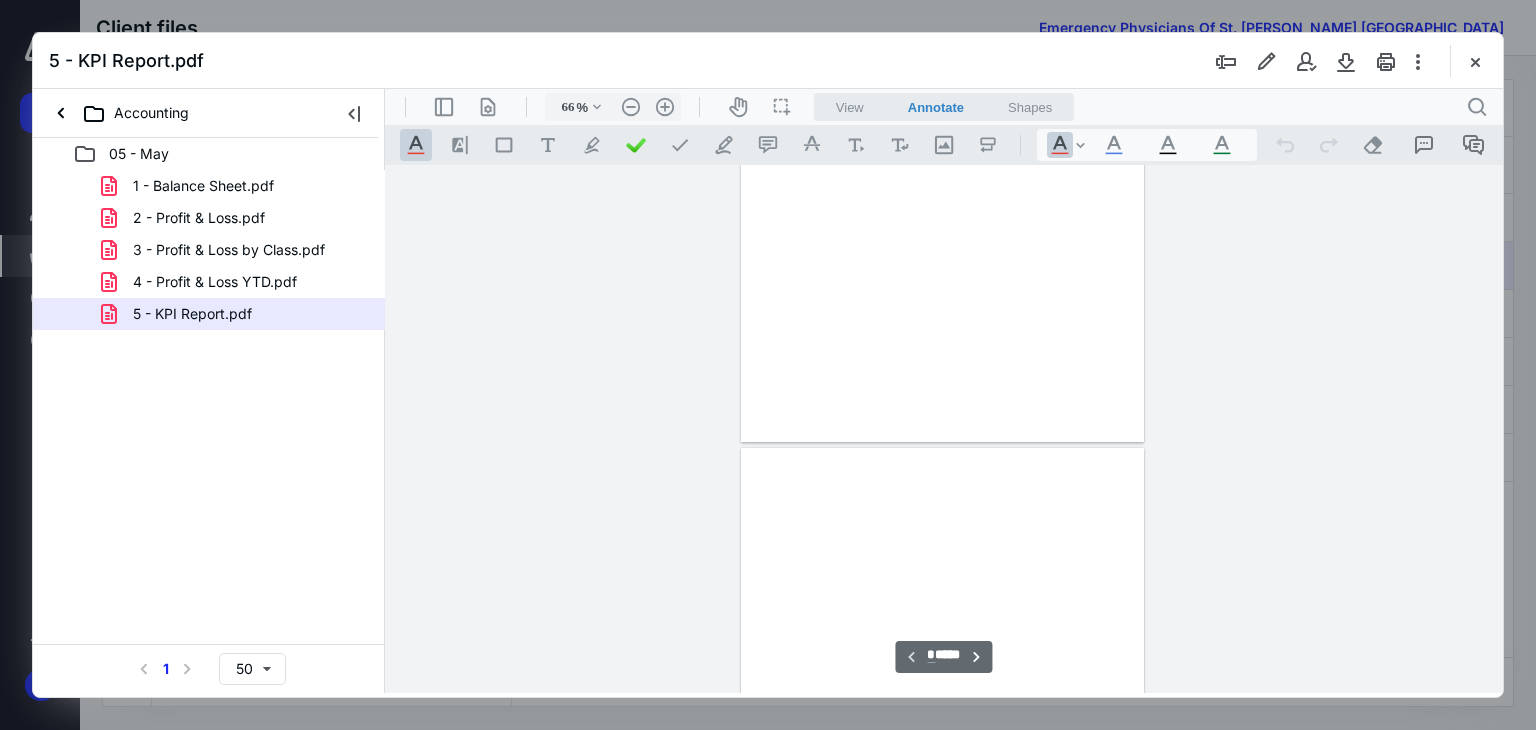 scroll, scrollTop: 79, scrollLeft: 0, axis: vertical 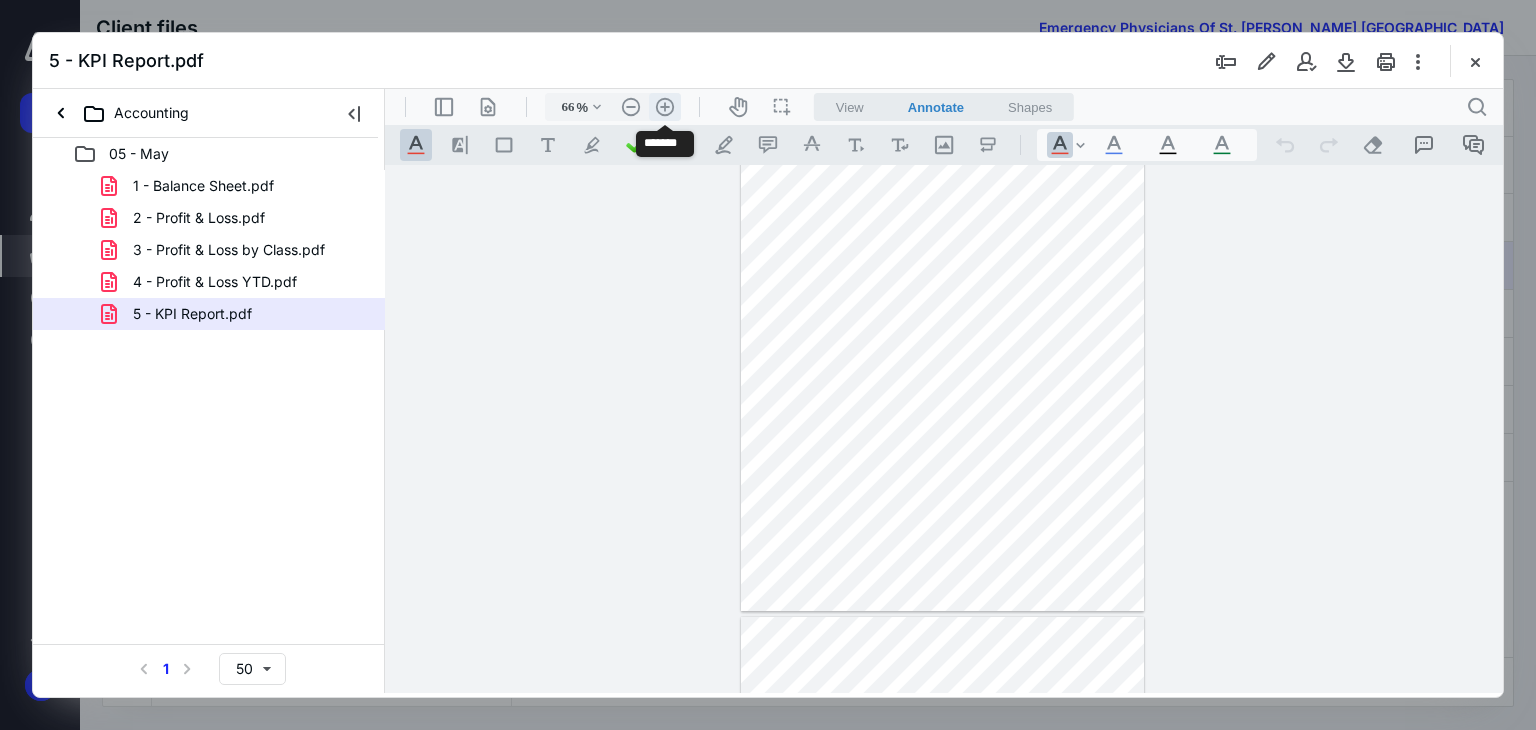 click on ".cls-1{fill:#abb0c4;} icon - header - zoom - in - line" at bounding box center (665, 107) 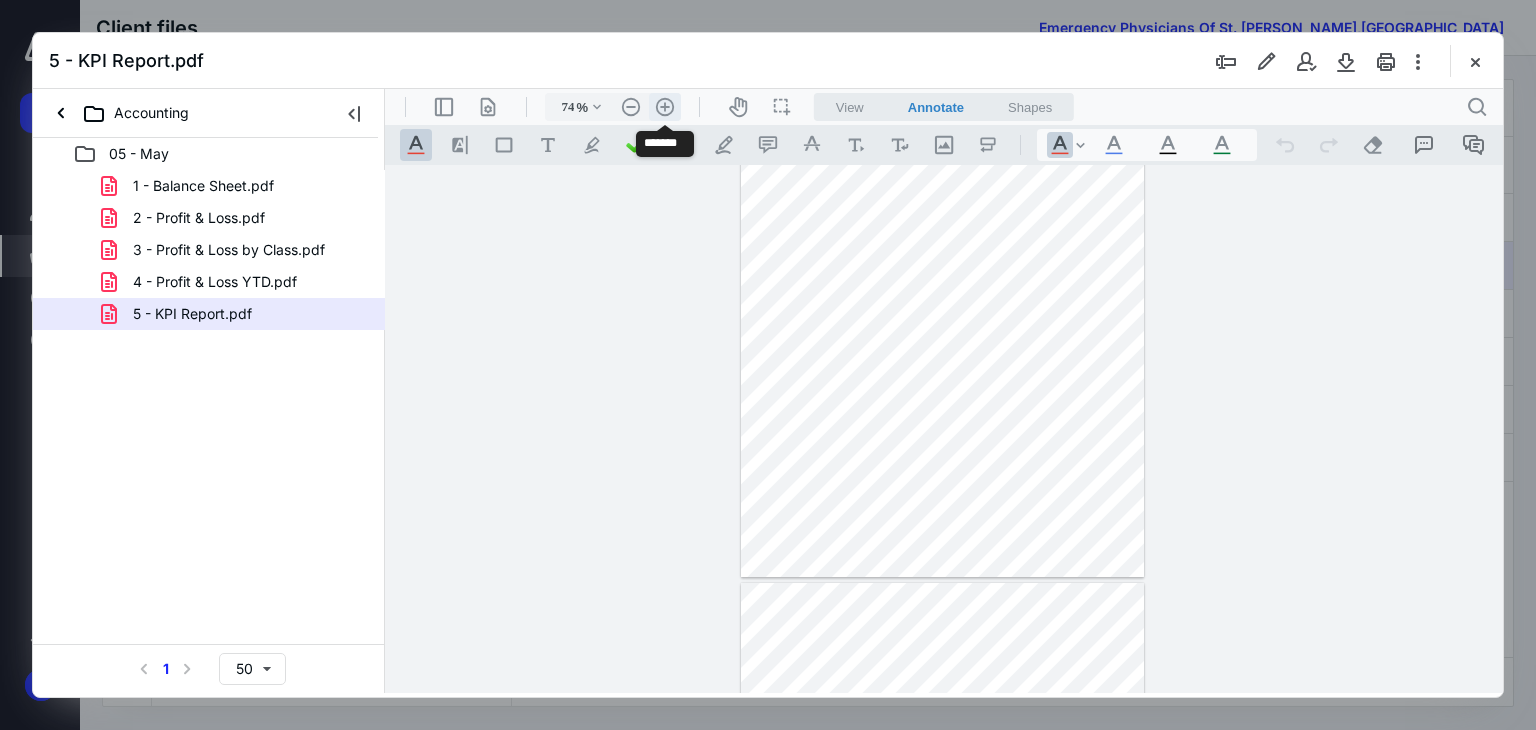 click on ".cls-1{fill:#abb0c4;} icon - header - zoom - in - line" at bounding box center [665, 107] 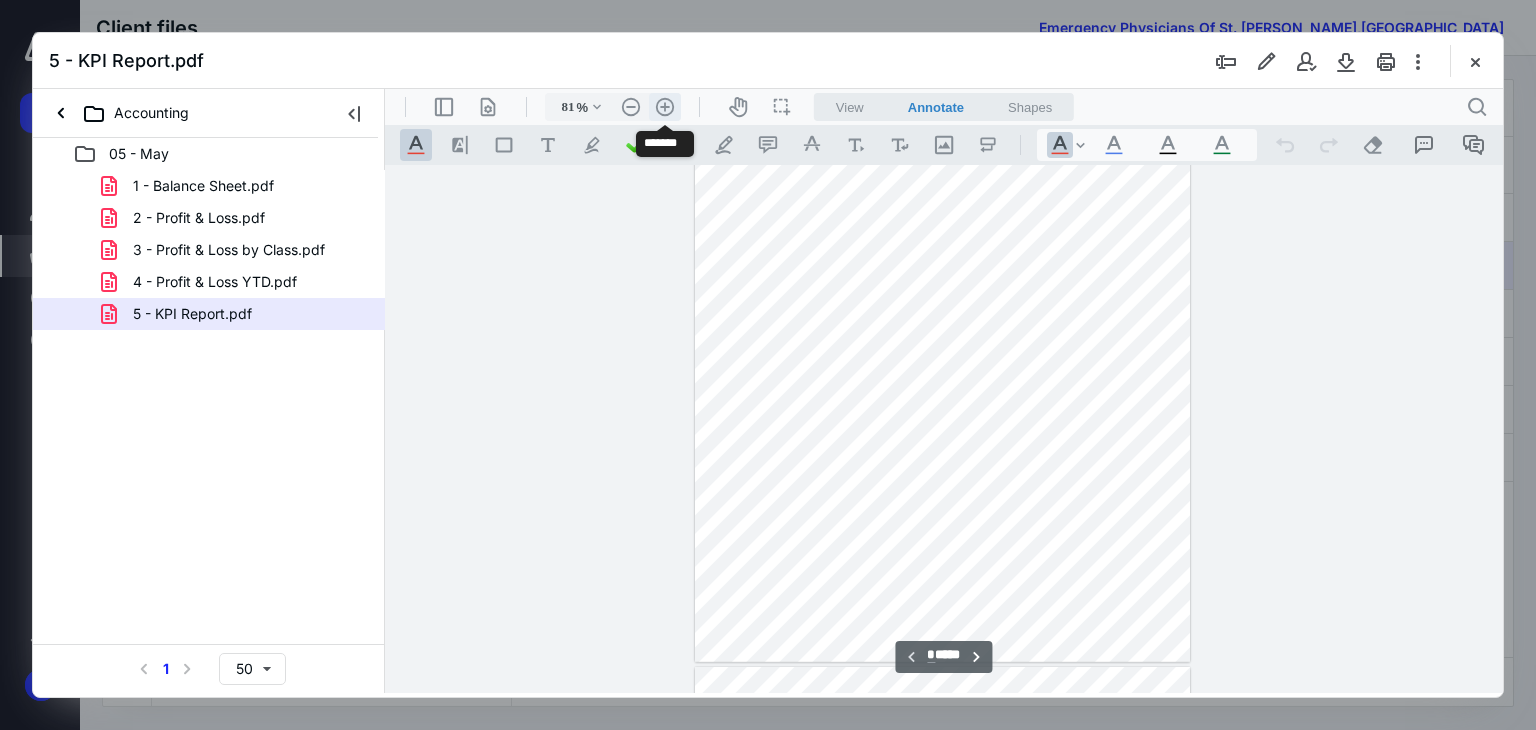 click on ".cls-1{fill:#abb0c4;} icon - header - zoom - in - line" at bounding box center (665, 107) 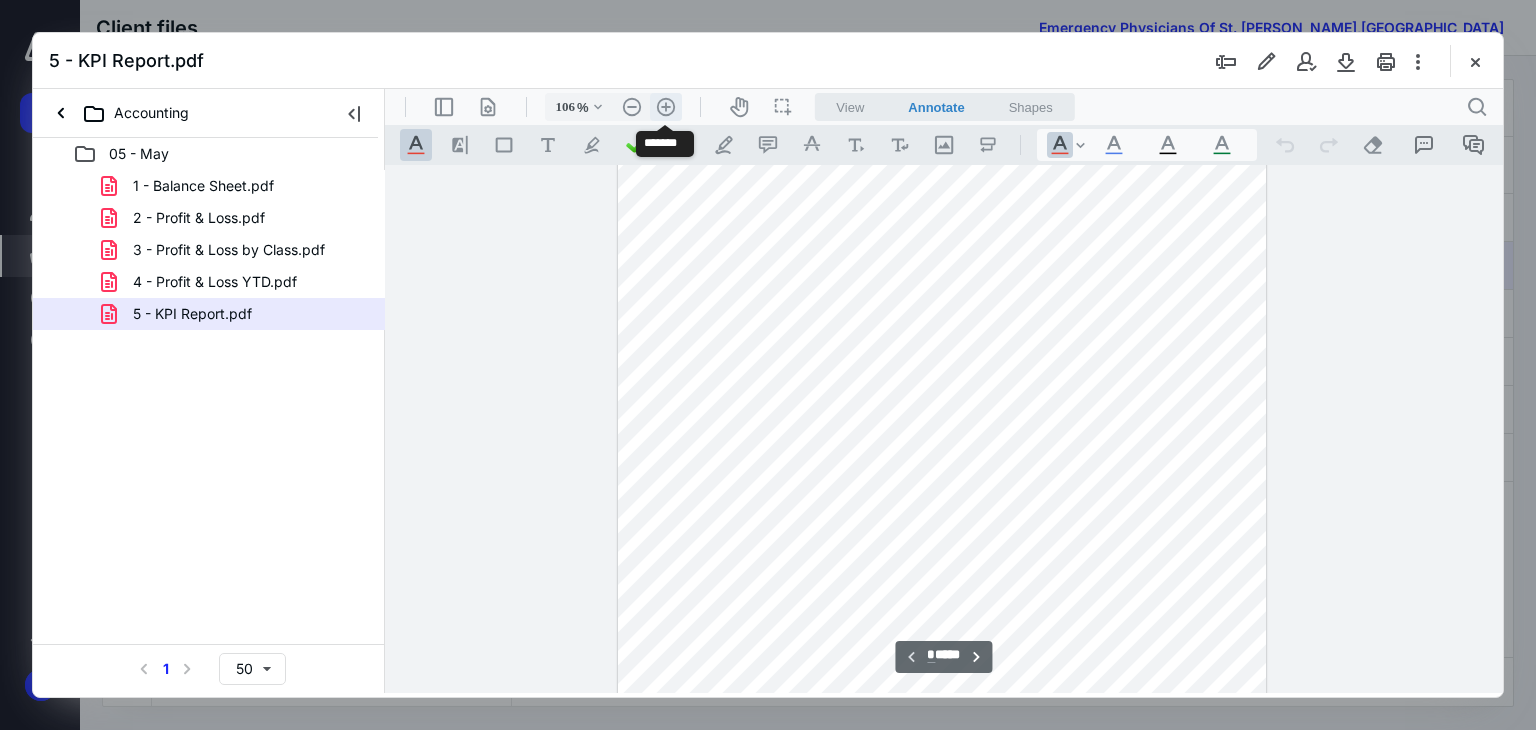 click on ".cls-1{fill:#abb0c4;} icon - header - zoom - in - line" at bounding box center (666, 107) 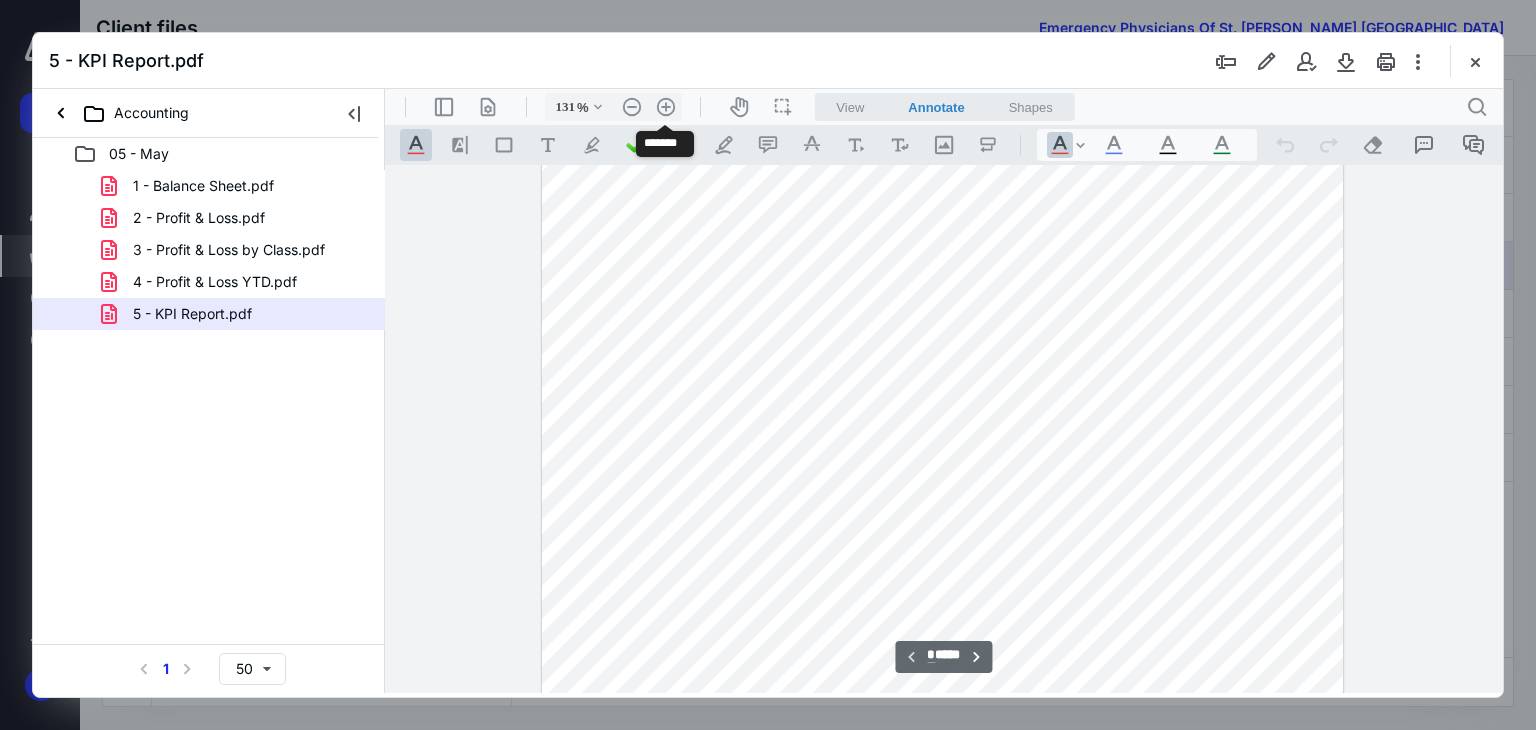 scroll, scrollTop: 378, scrollLeft: 0, axis: vertical 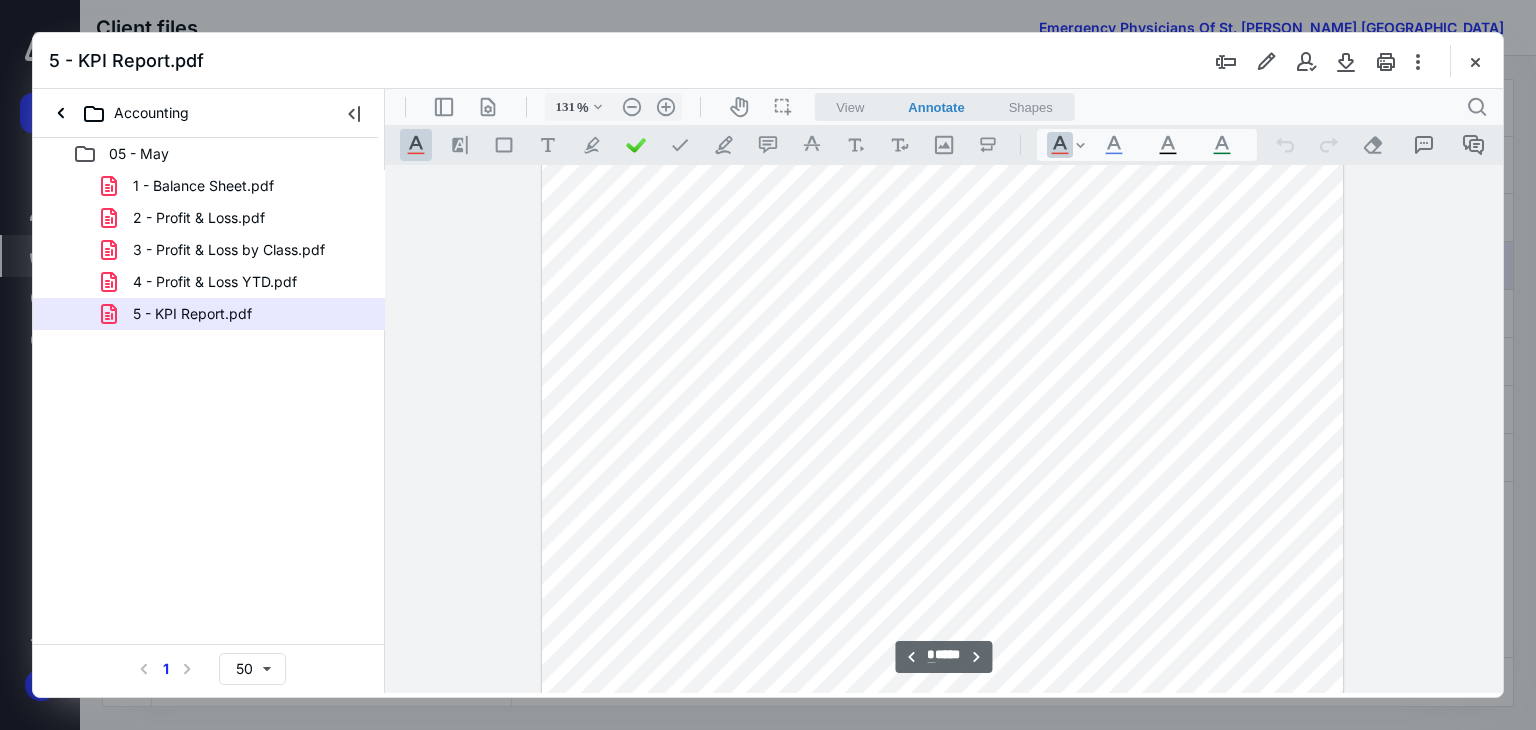click on "**********" at bounding box center [944, 429] 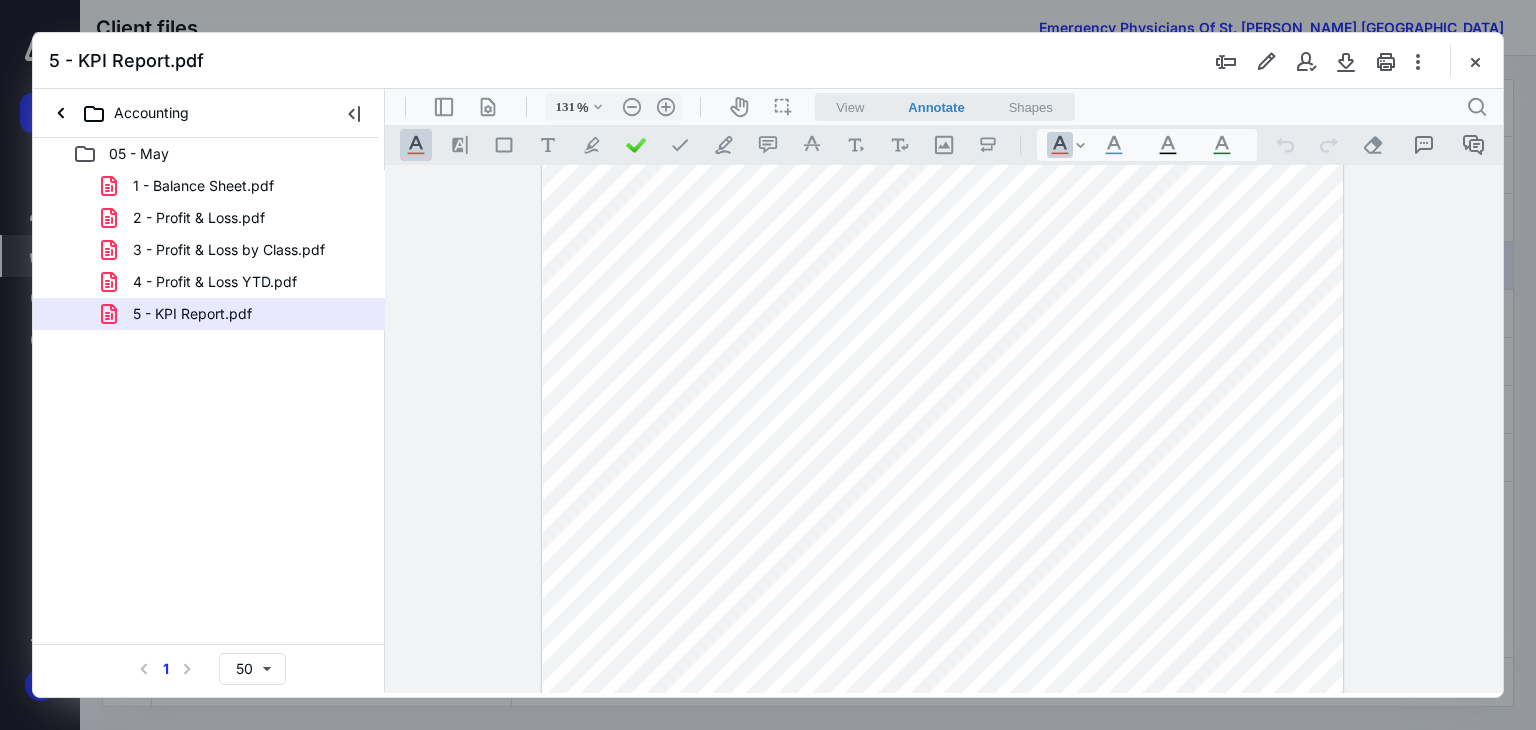 scroll, scrollTop: 2688, scrollLeft: 0, axis: vertical 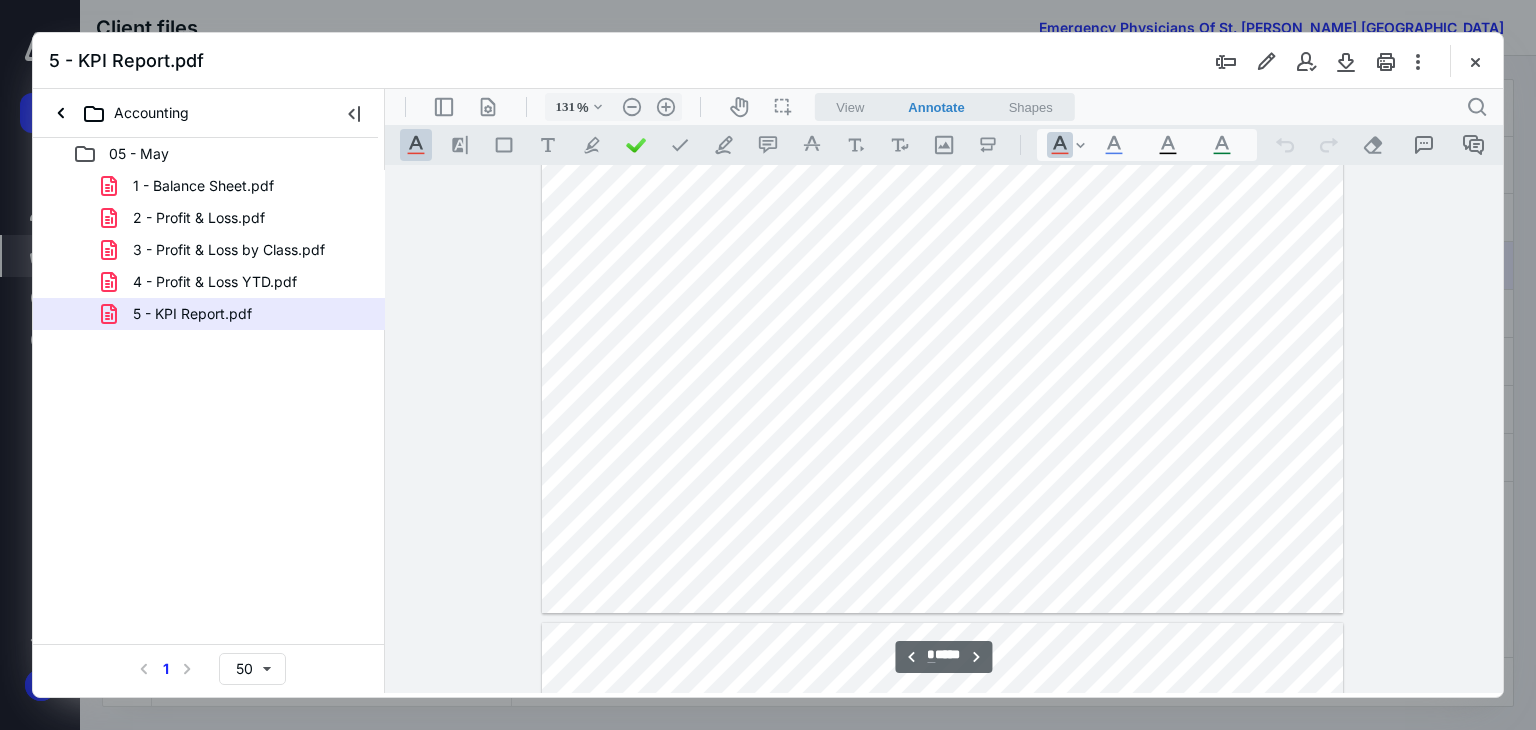click on "**********" at bounding box center (944, 429) 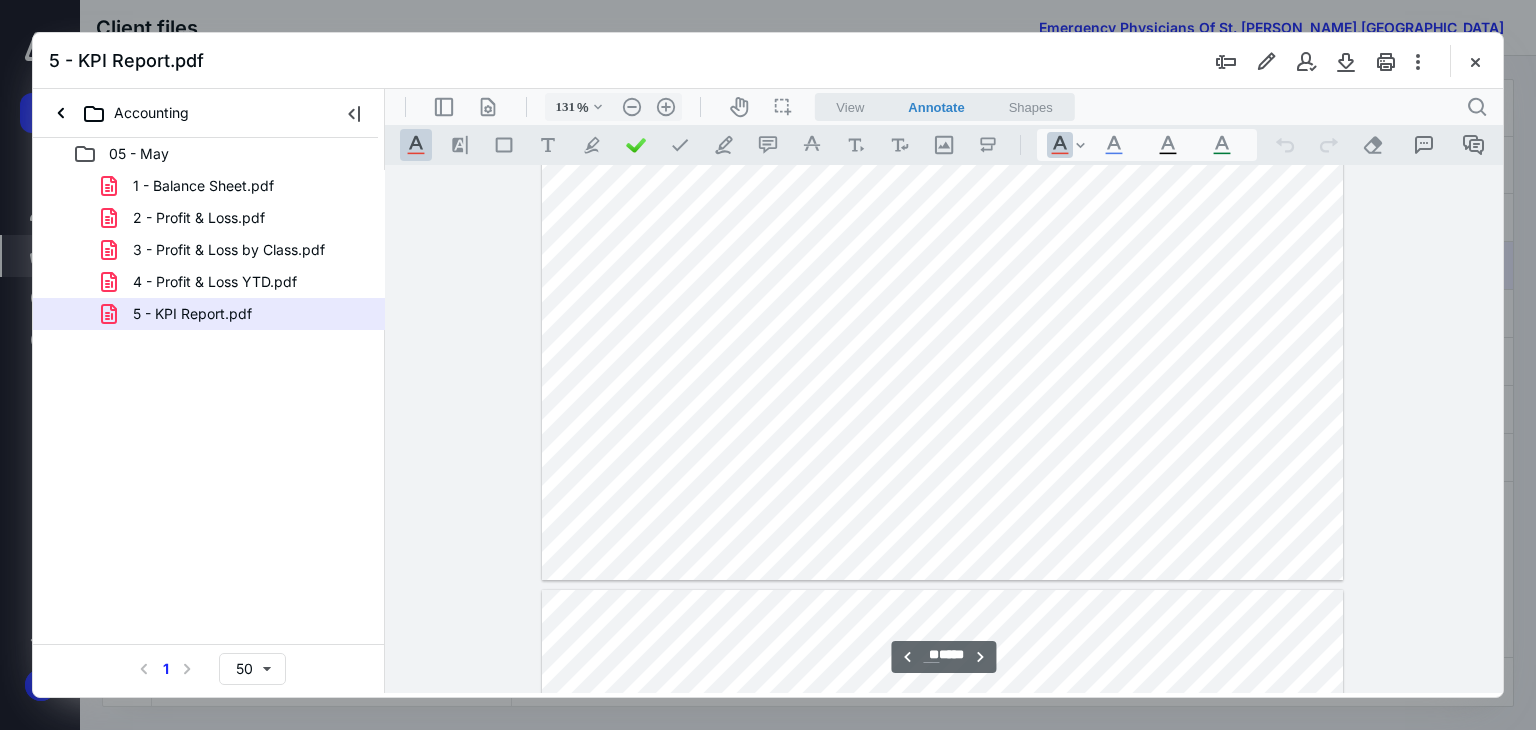 scroll, scrollTop: 14700, scrollLeft: 0, axis: vertical 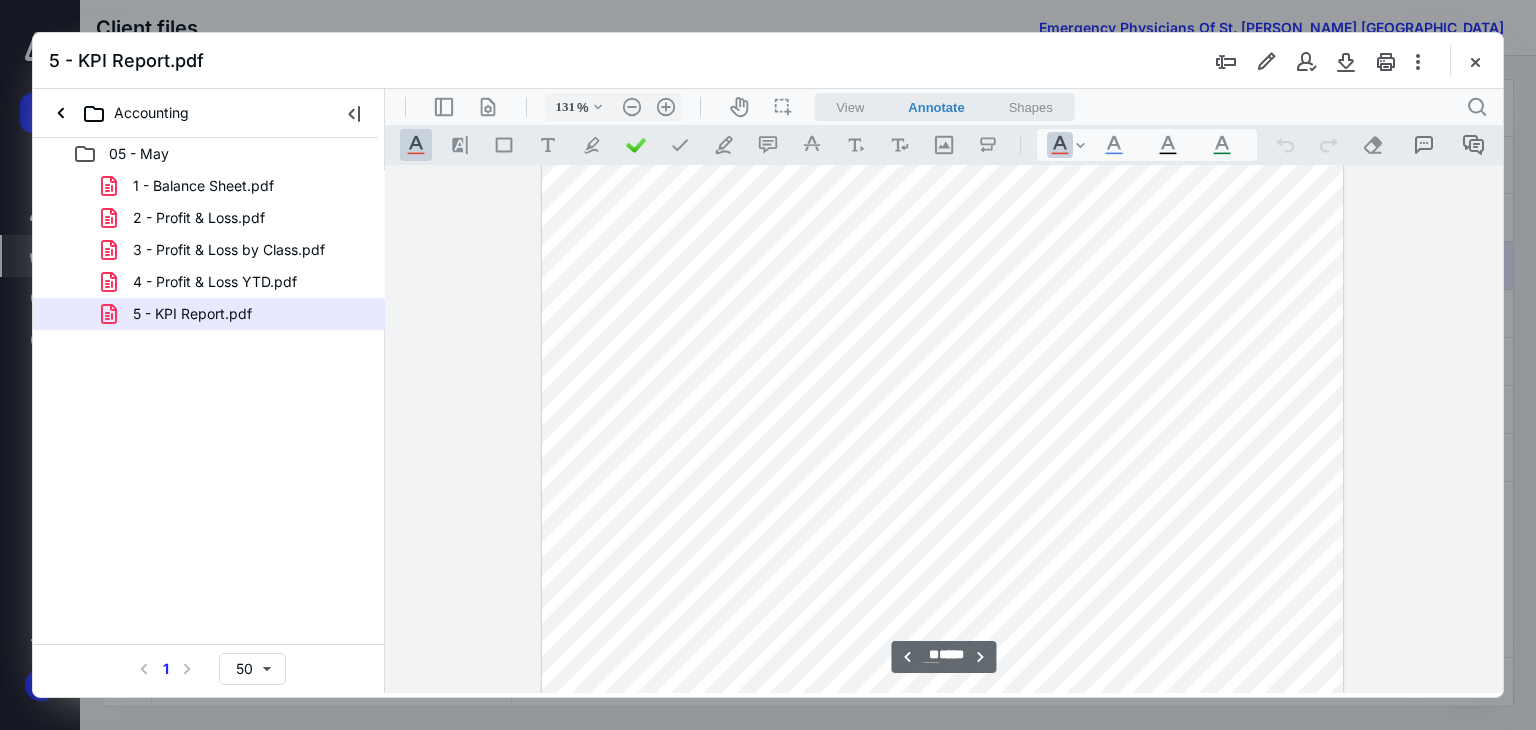 type on "**" 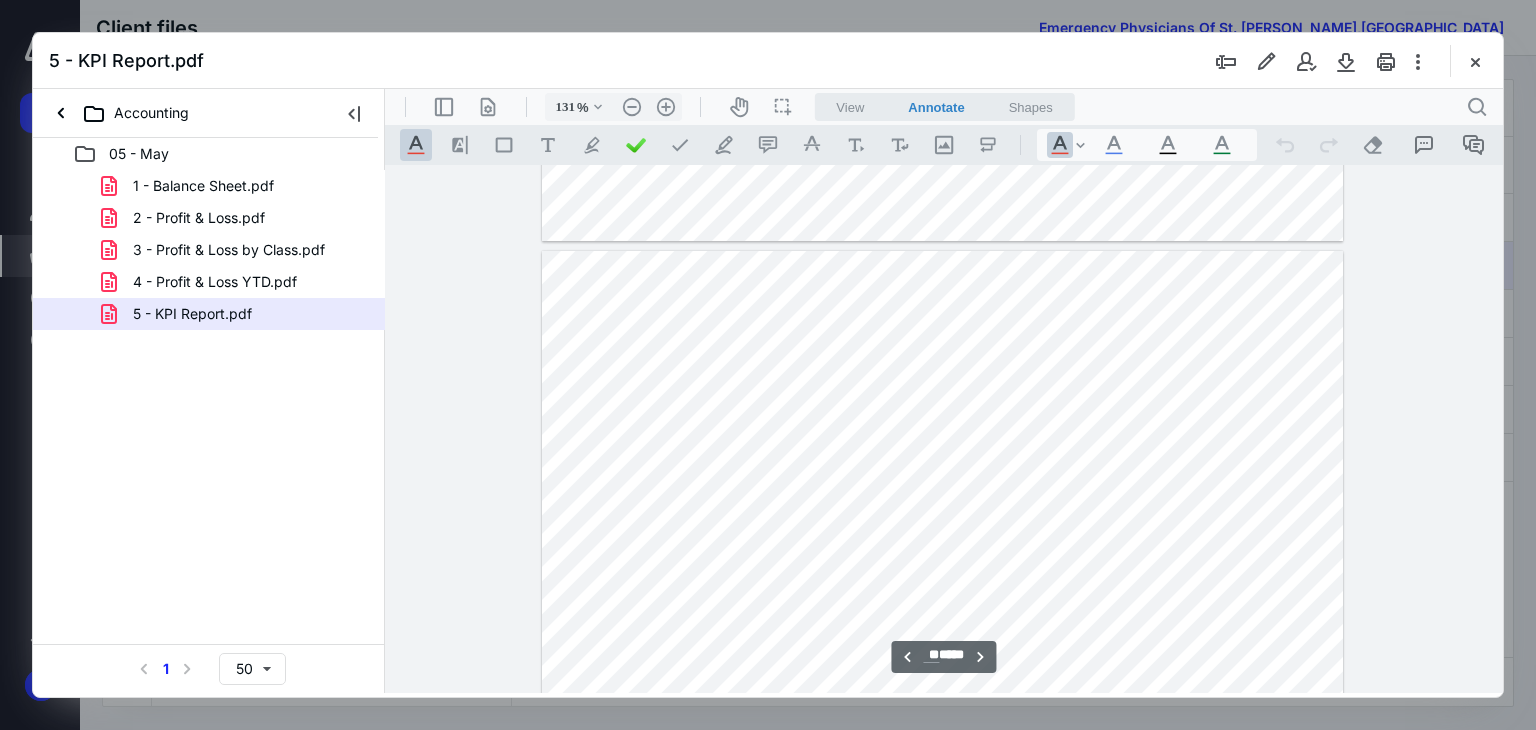 scroll, scrollTop: 16086, scrollLeft: 0, axis: vertical 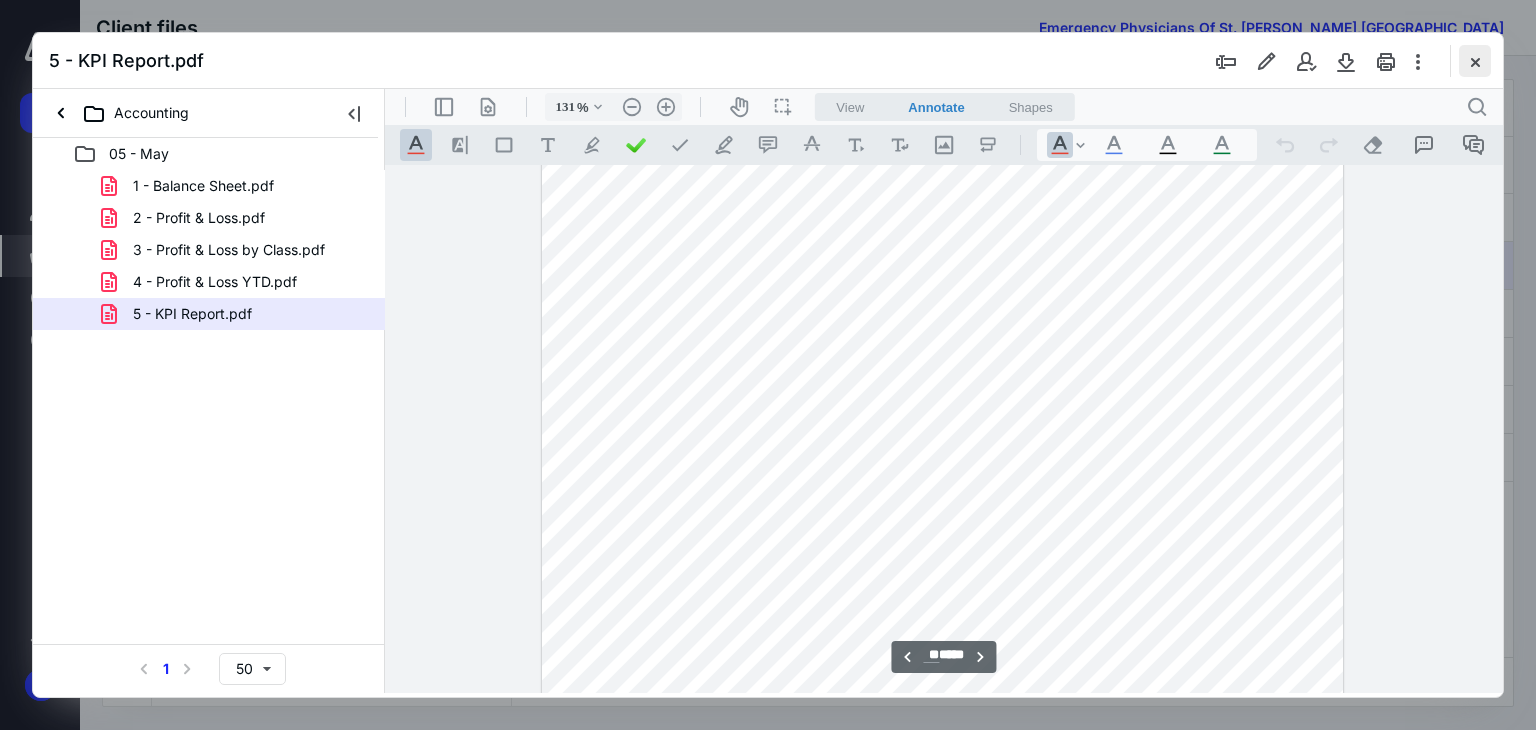 click at bounding box center (1475, 61) 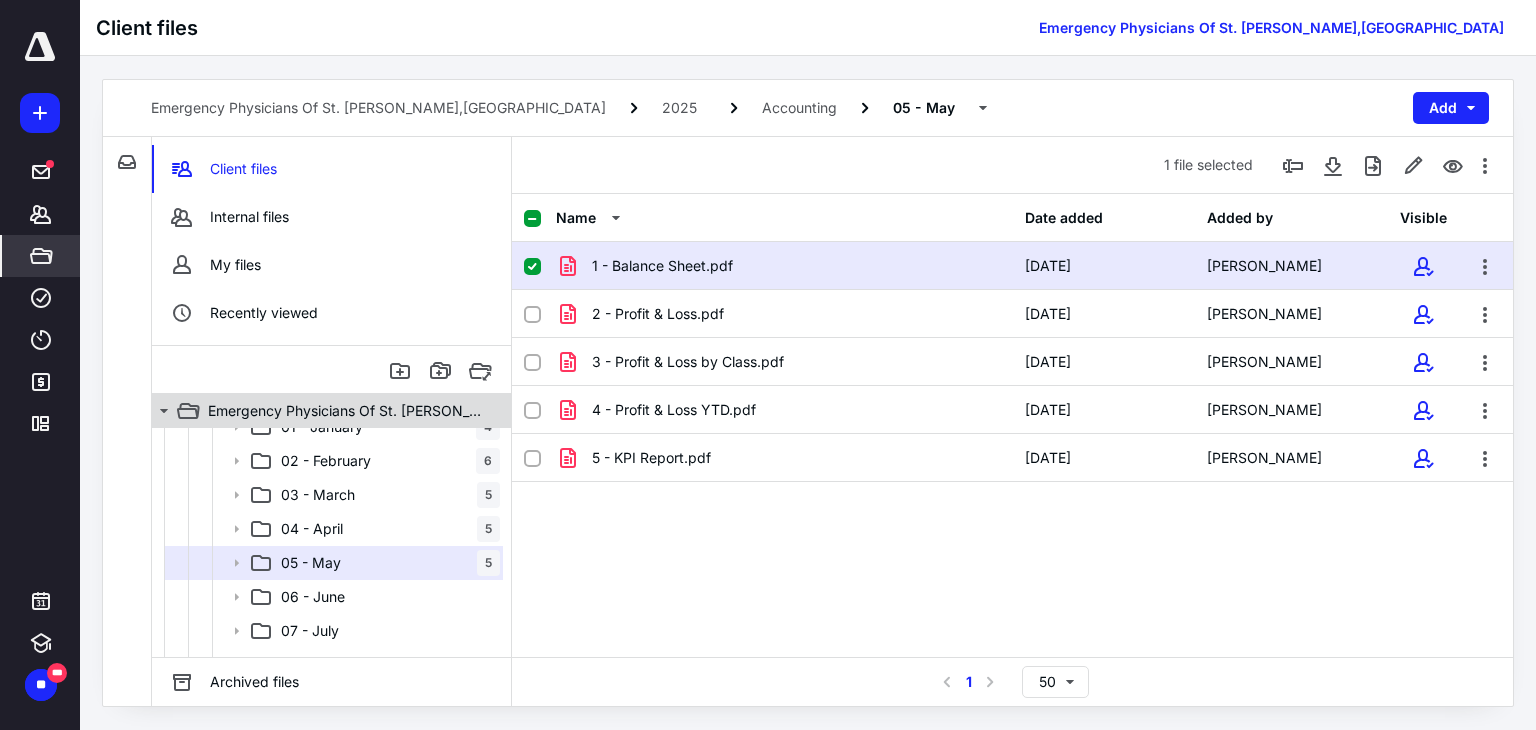 click 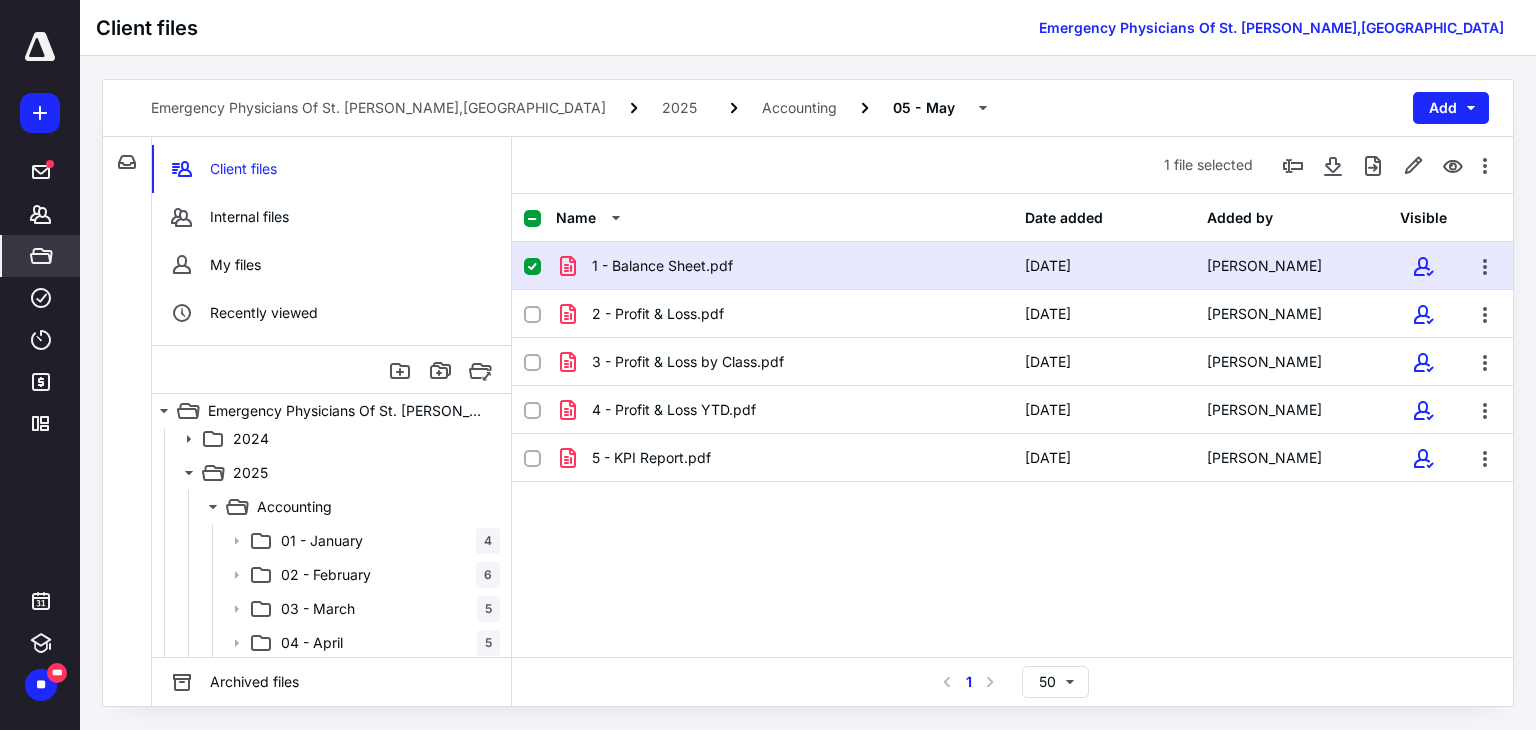 scroll, scrollTop: 0, scrollLeft: 0, axis: both 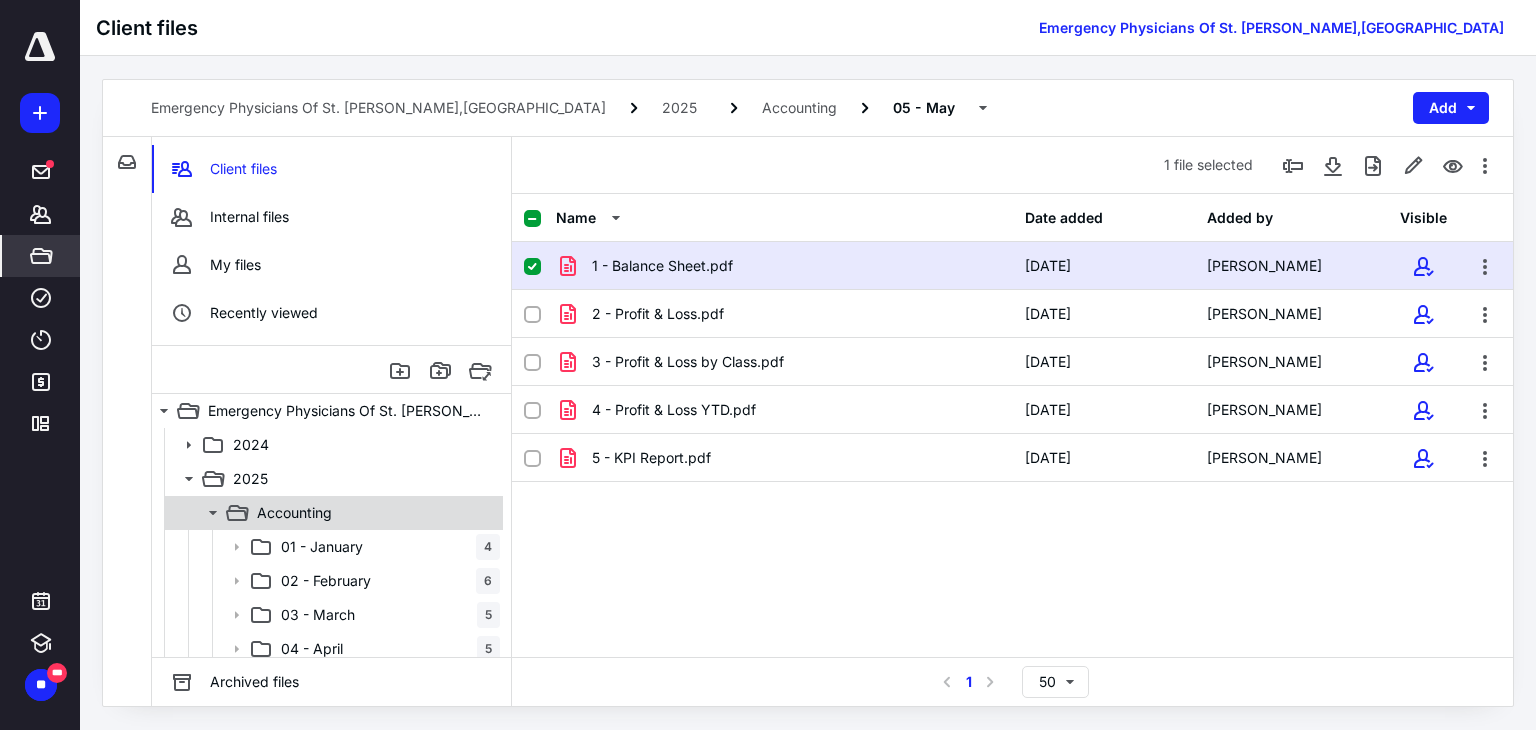 click 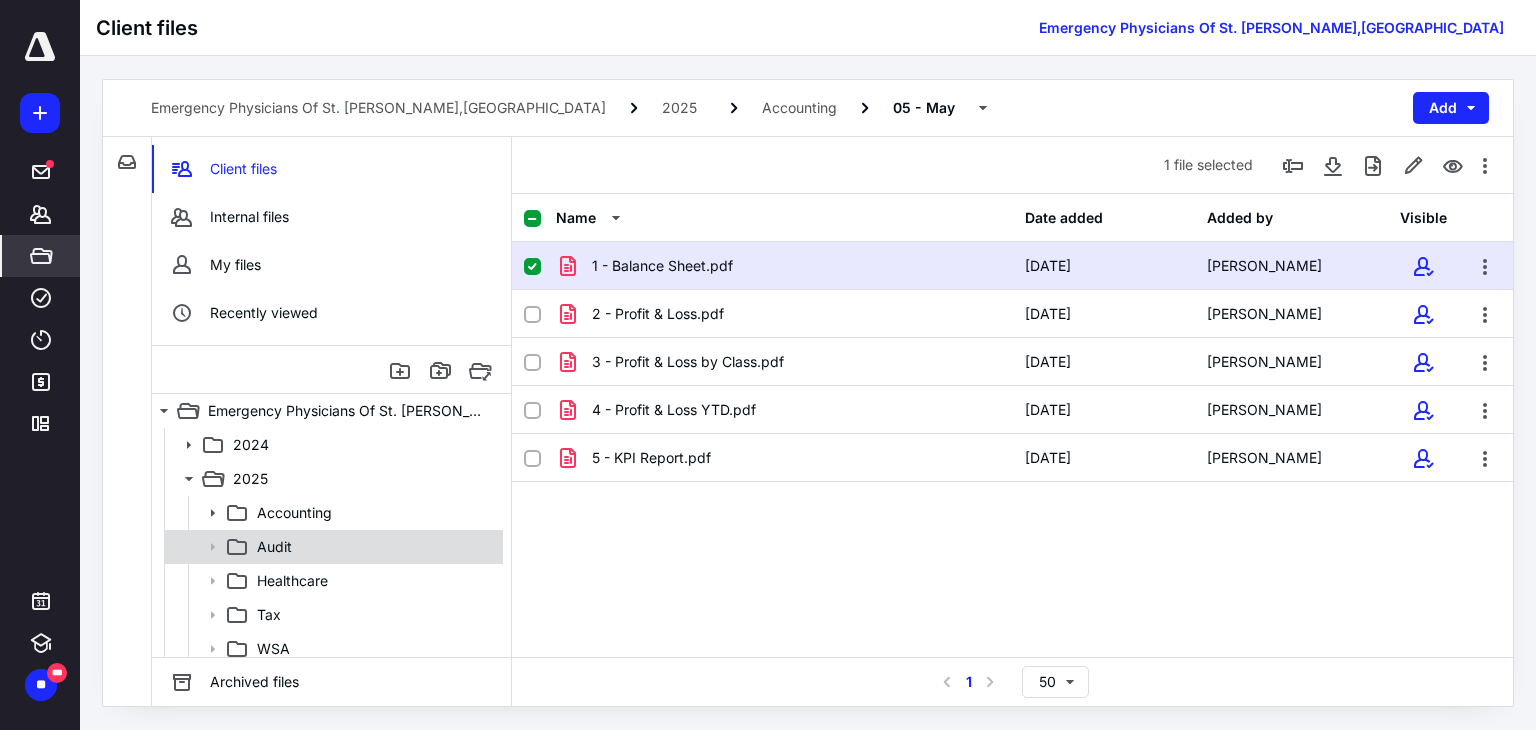 click 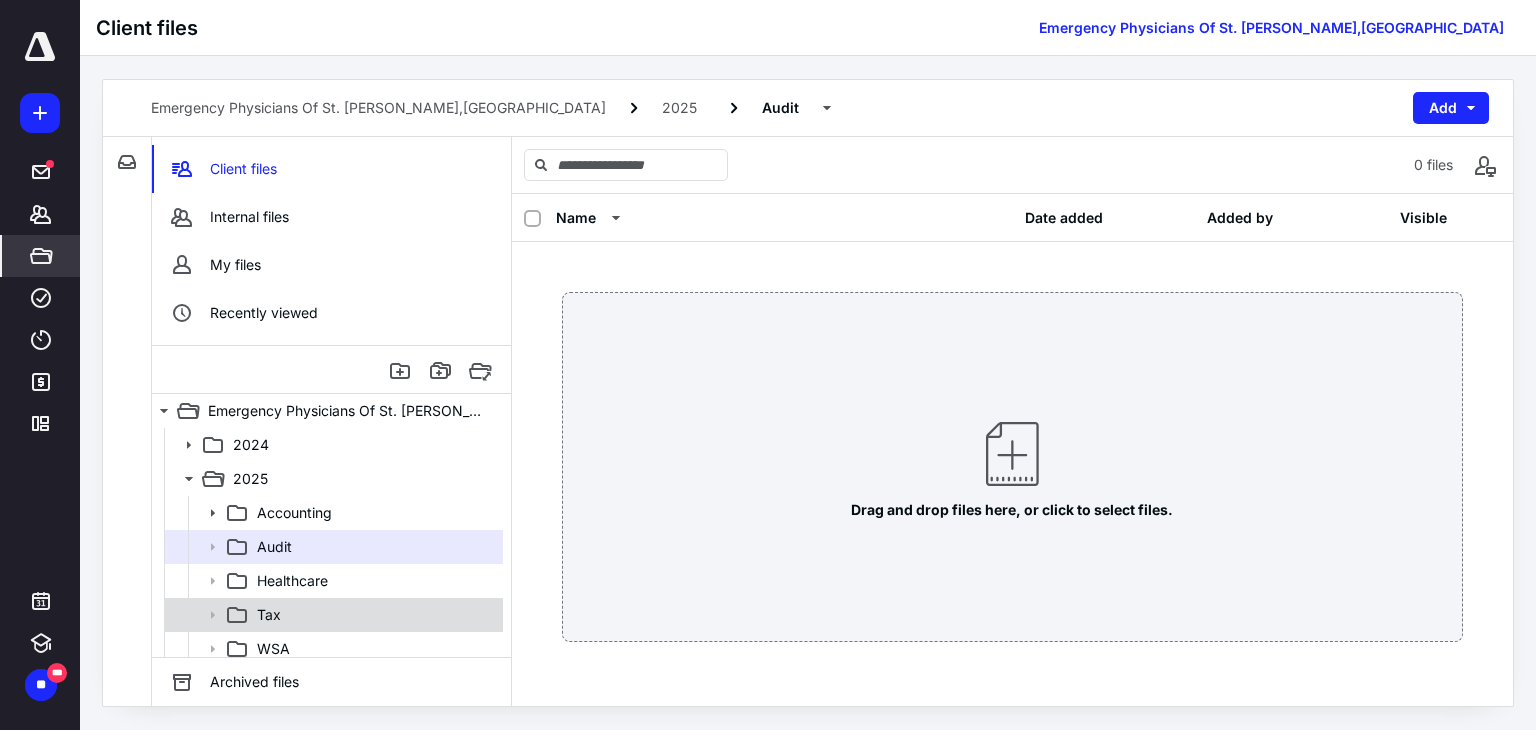 click 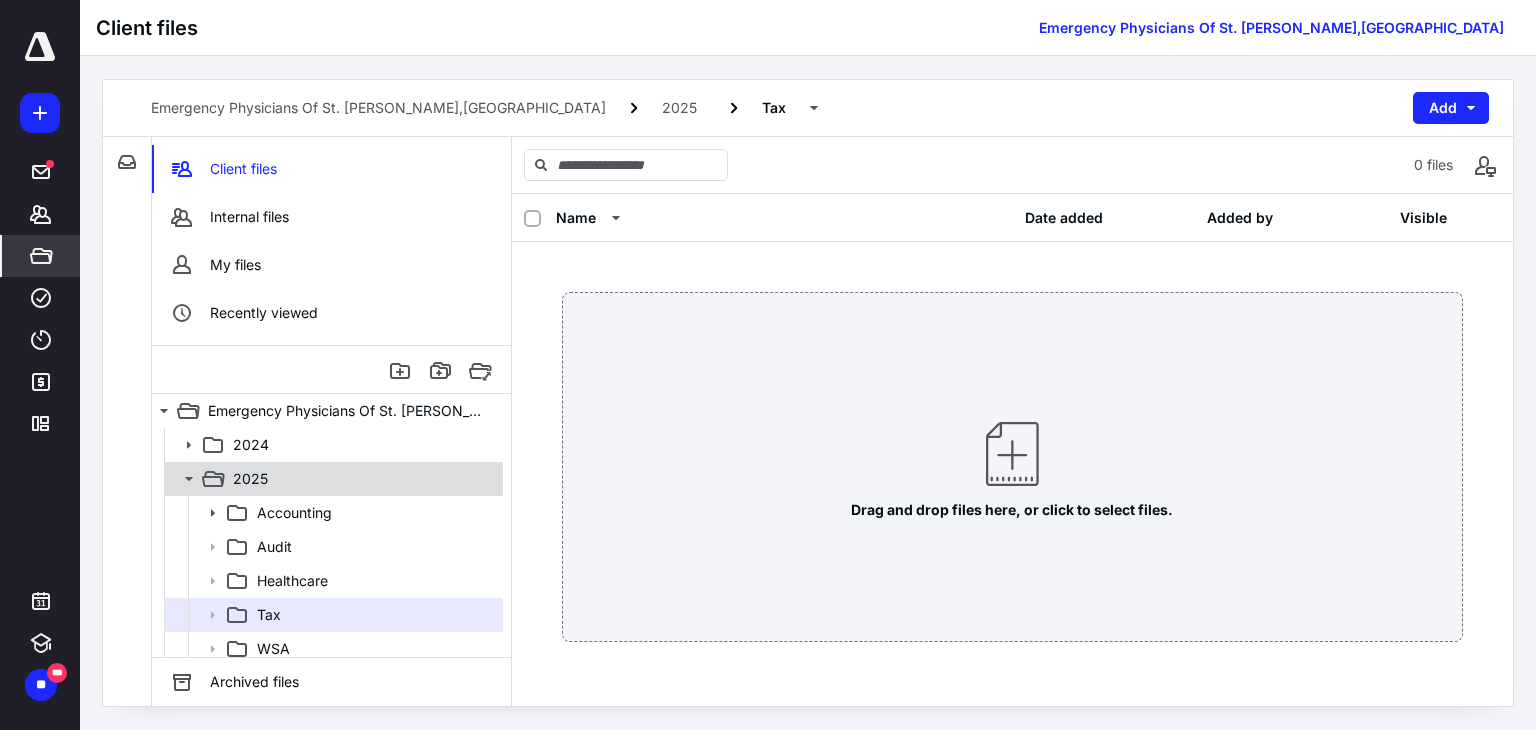 click 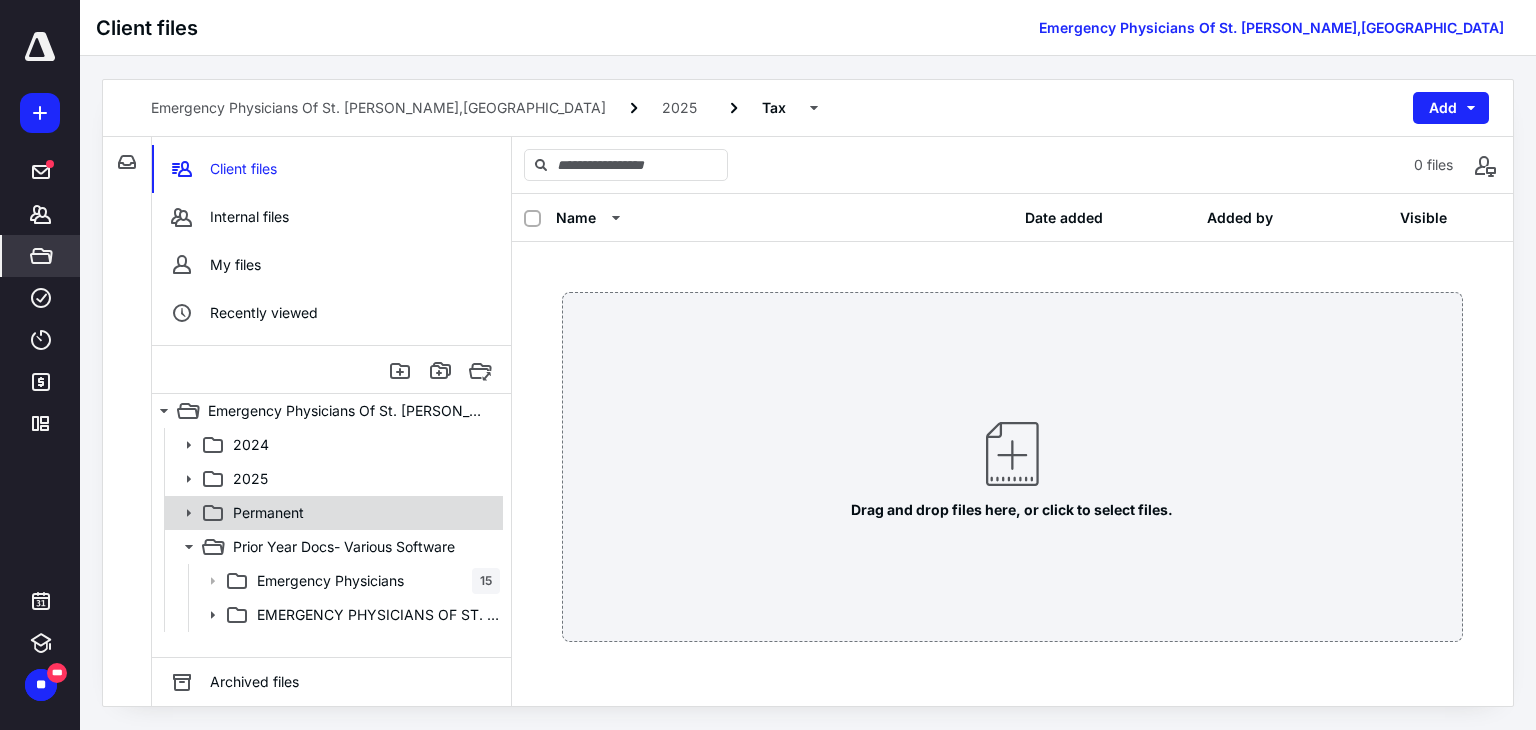 click 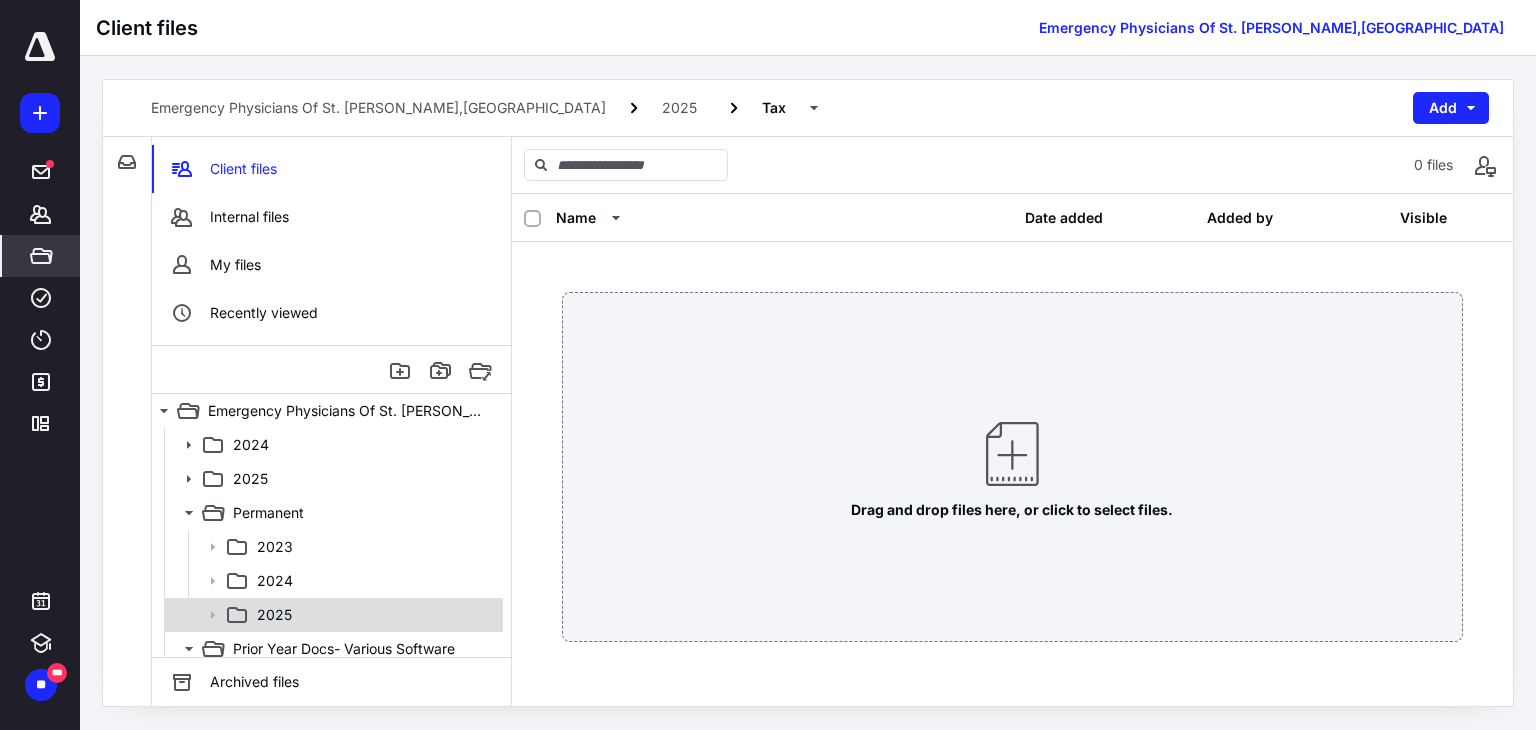 click 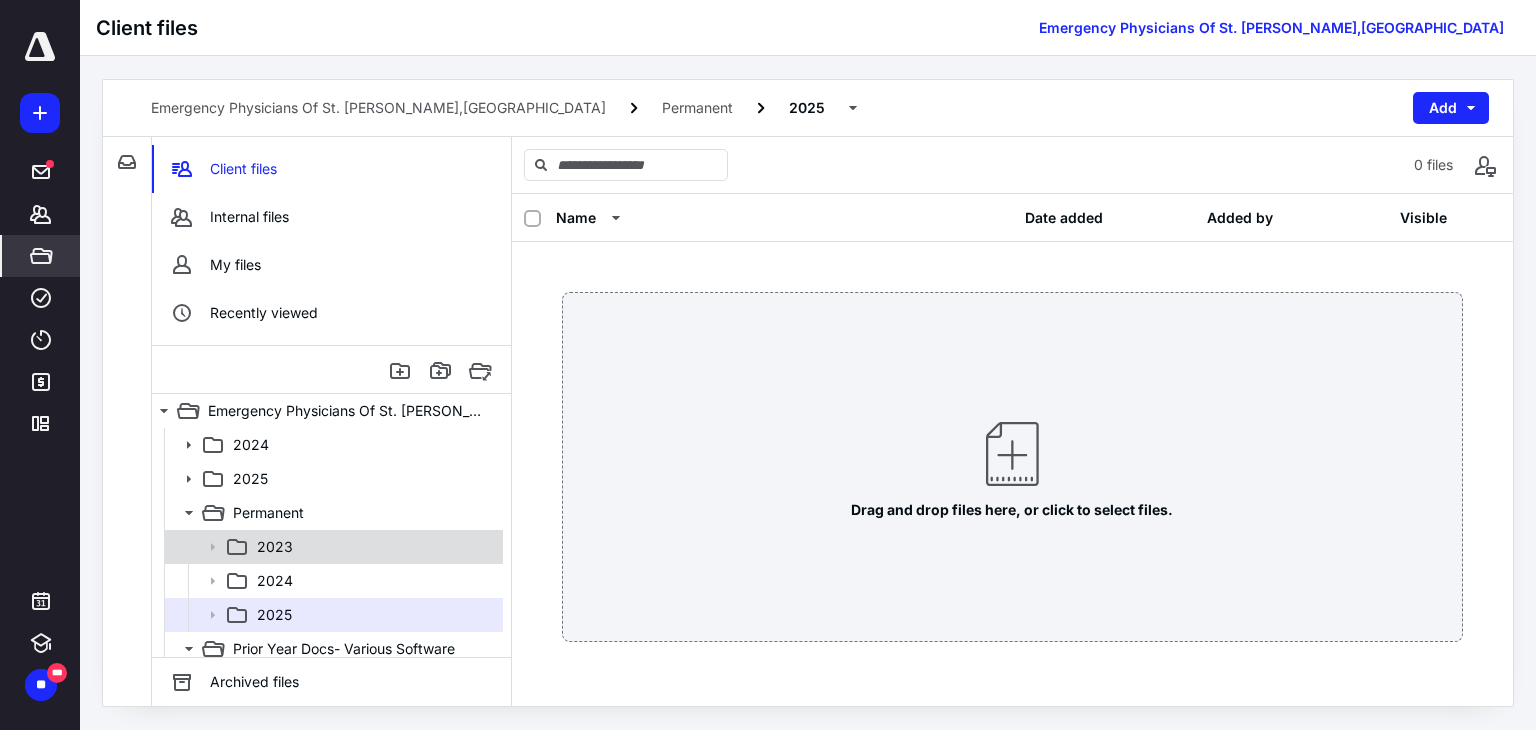 click 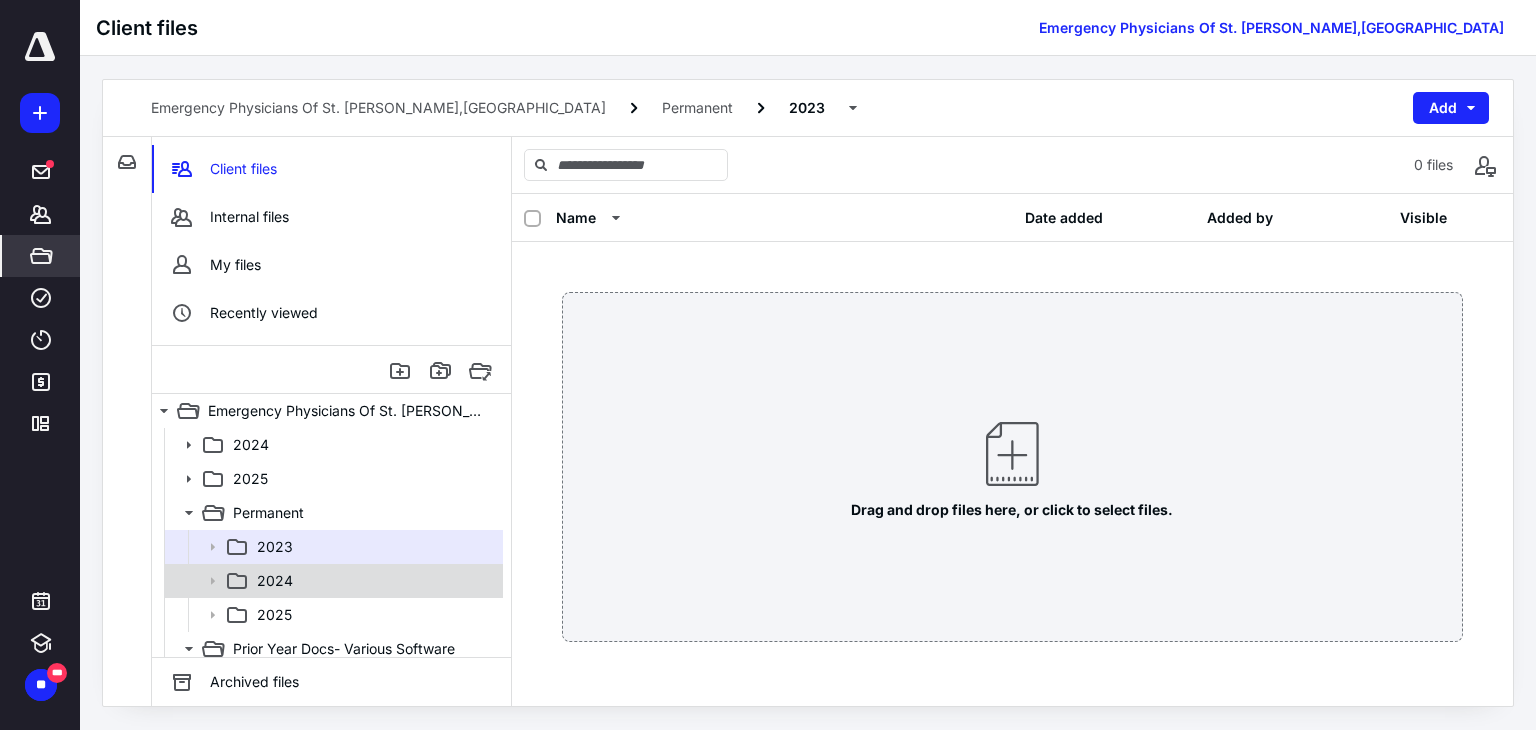 click 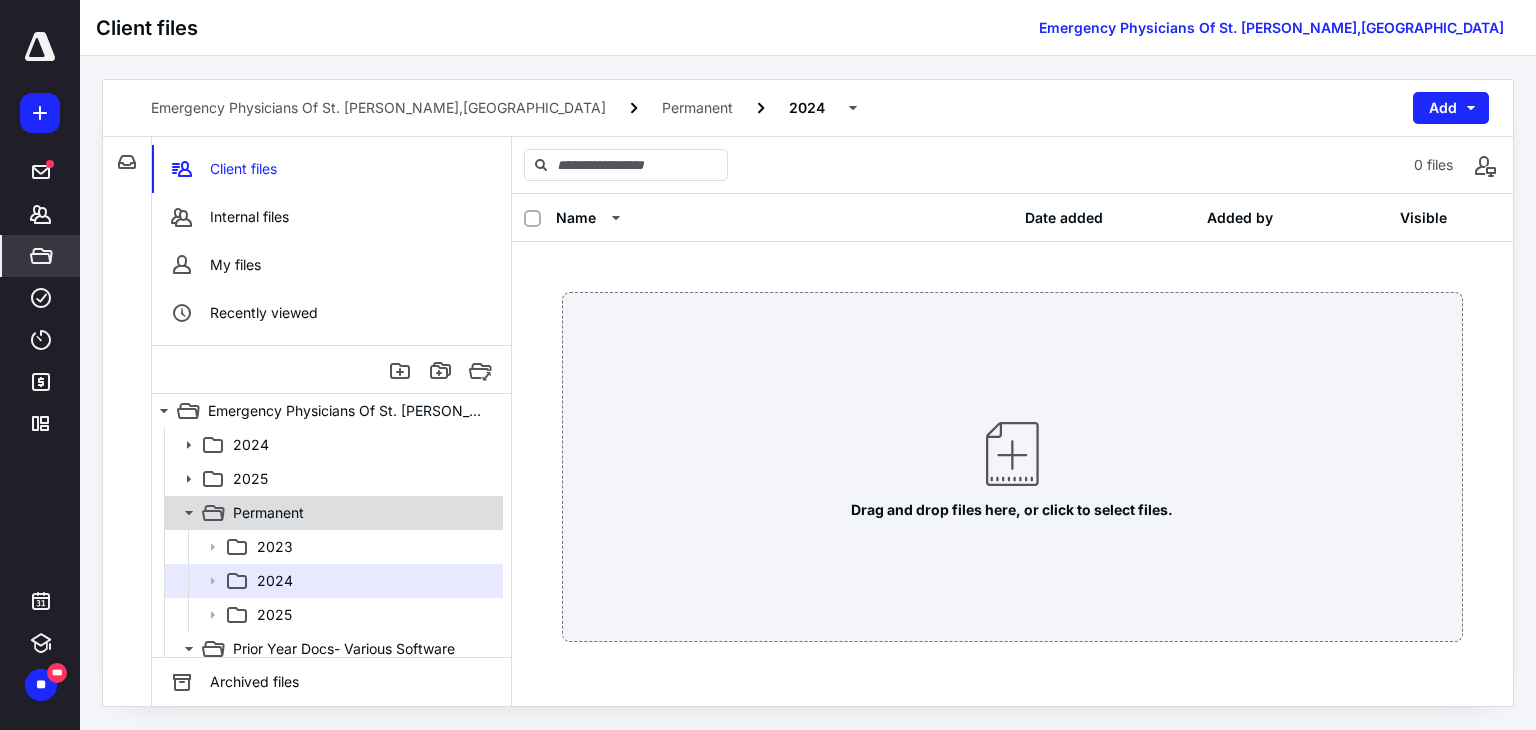 click 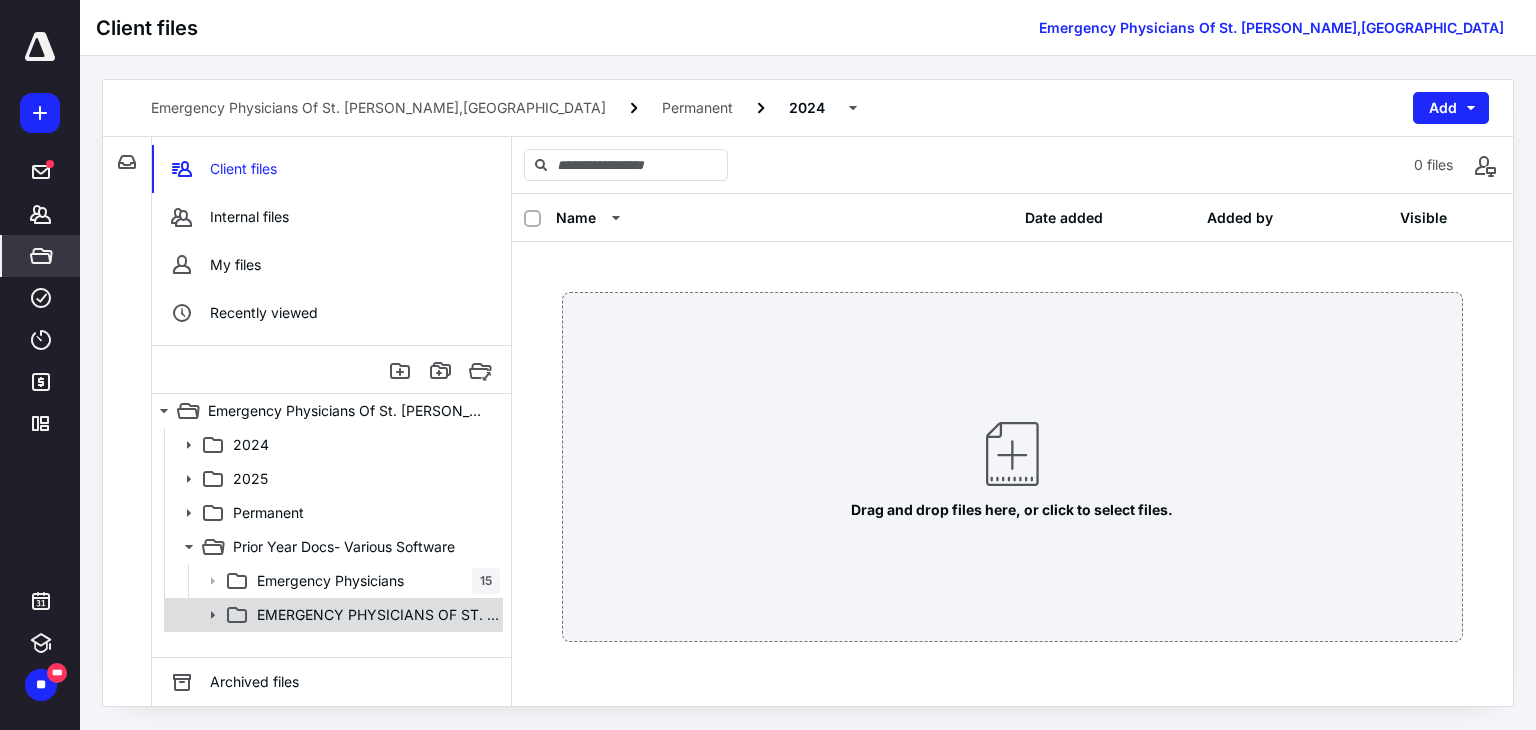 click 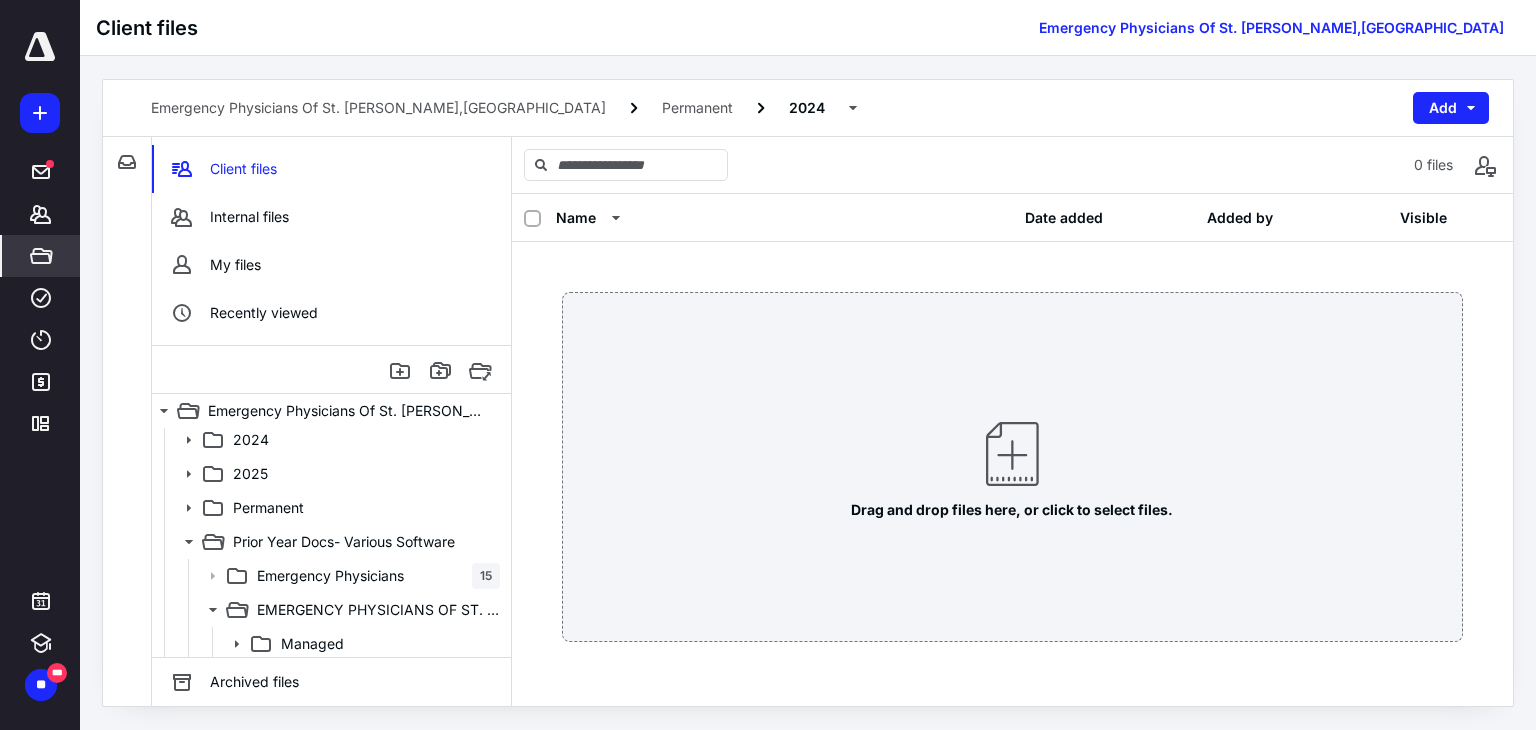 scroll, scrollTop: 8, scrollLeft: 0, axis: vertical 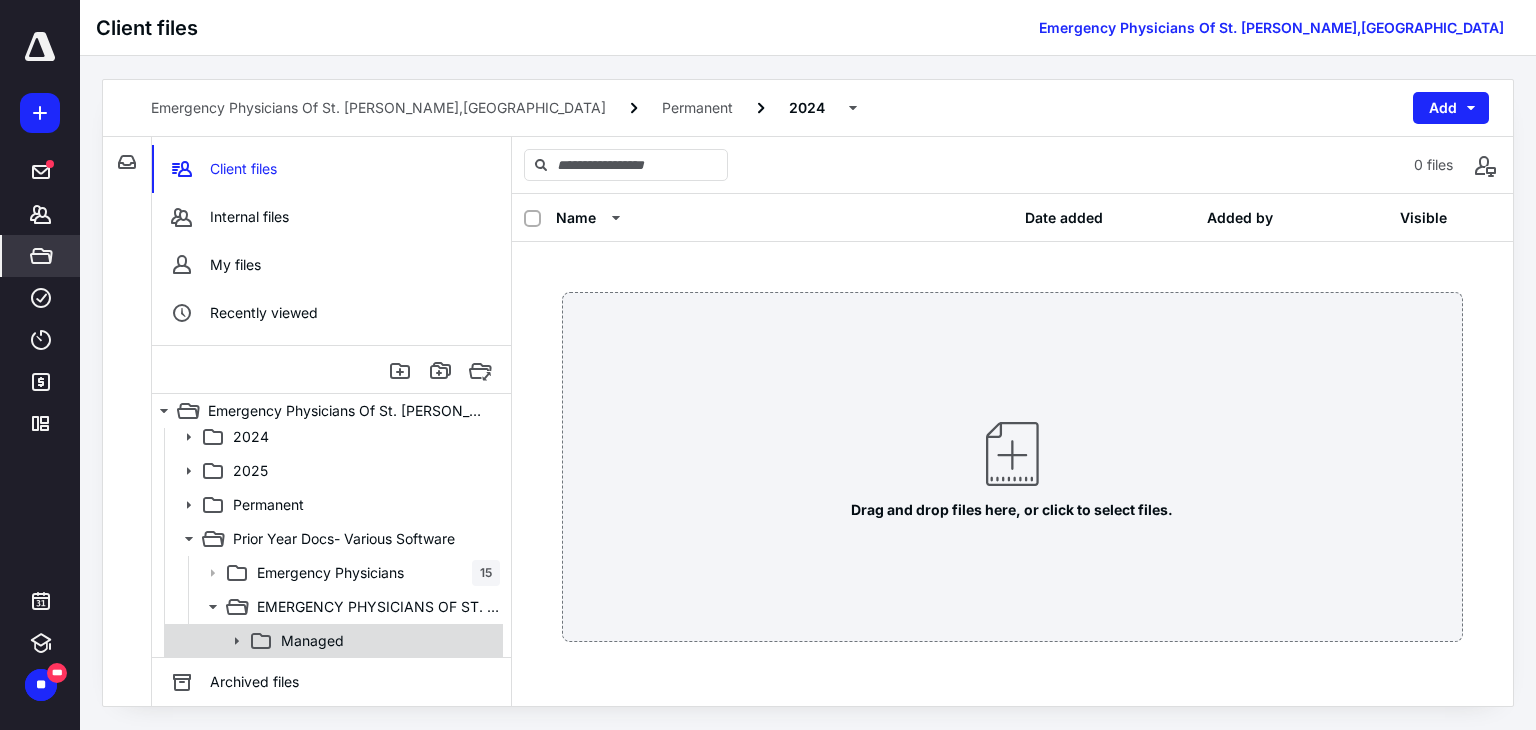 click 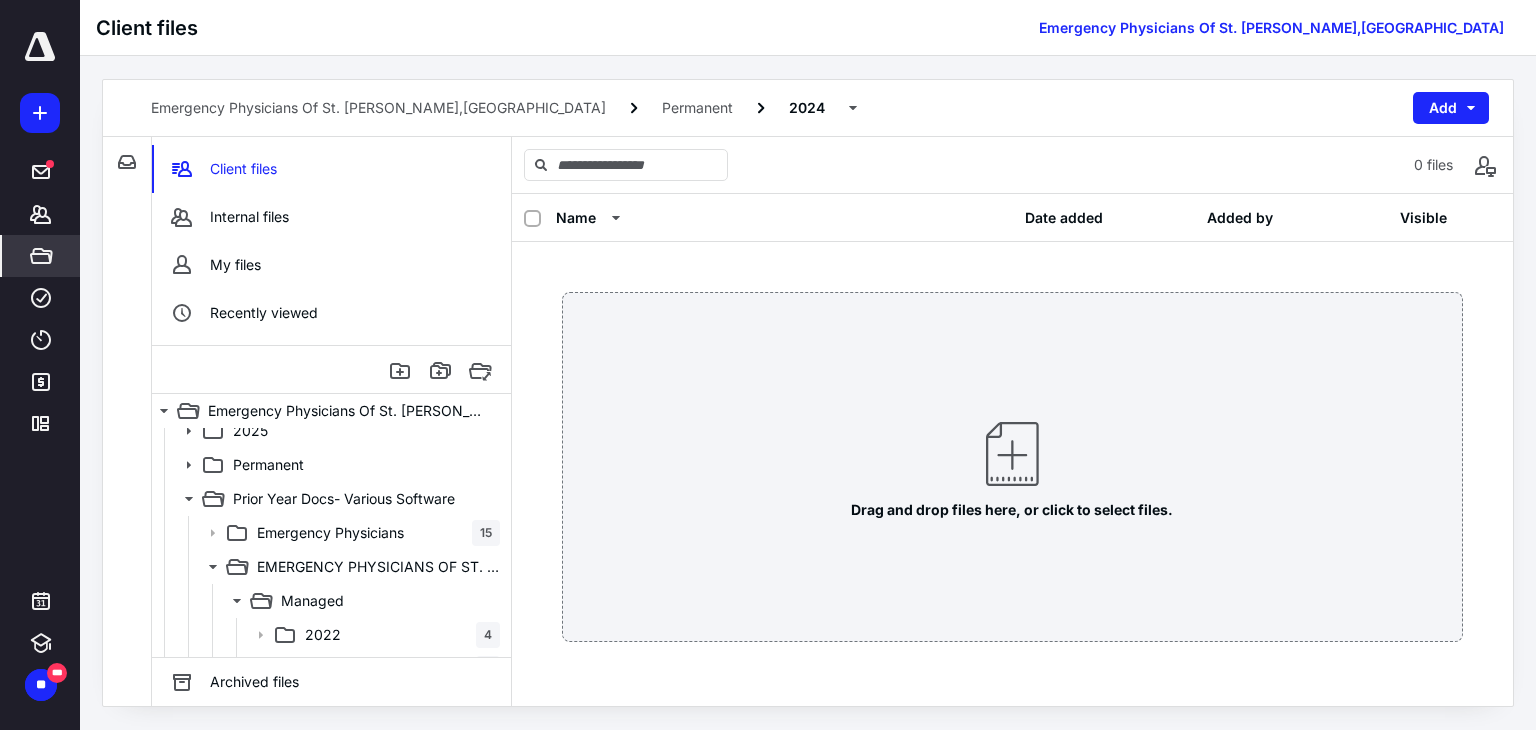 scroll, scrollTop: 110, scrollLeft: 0, axis: vertical 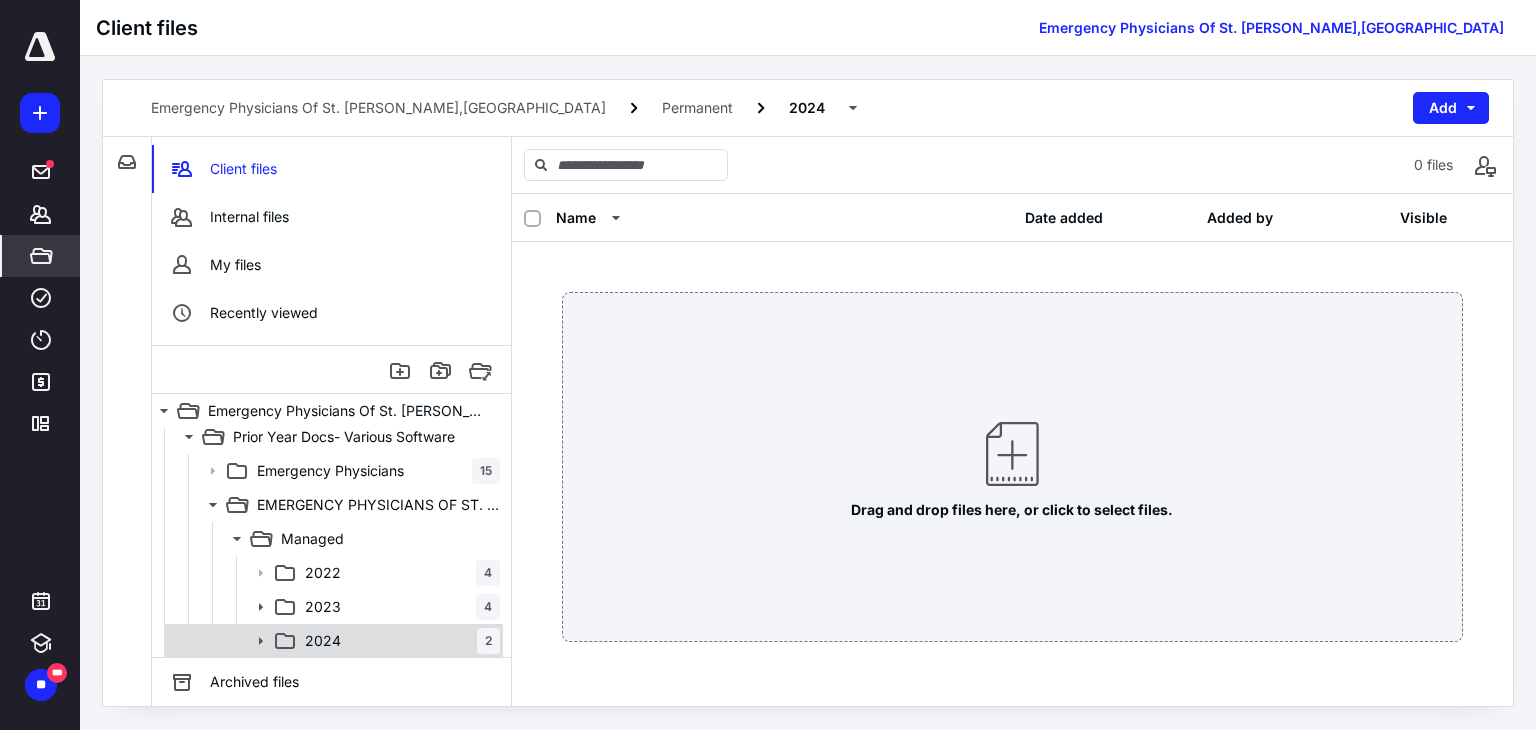 click 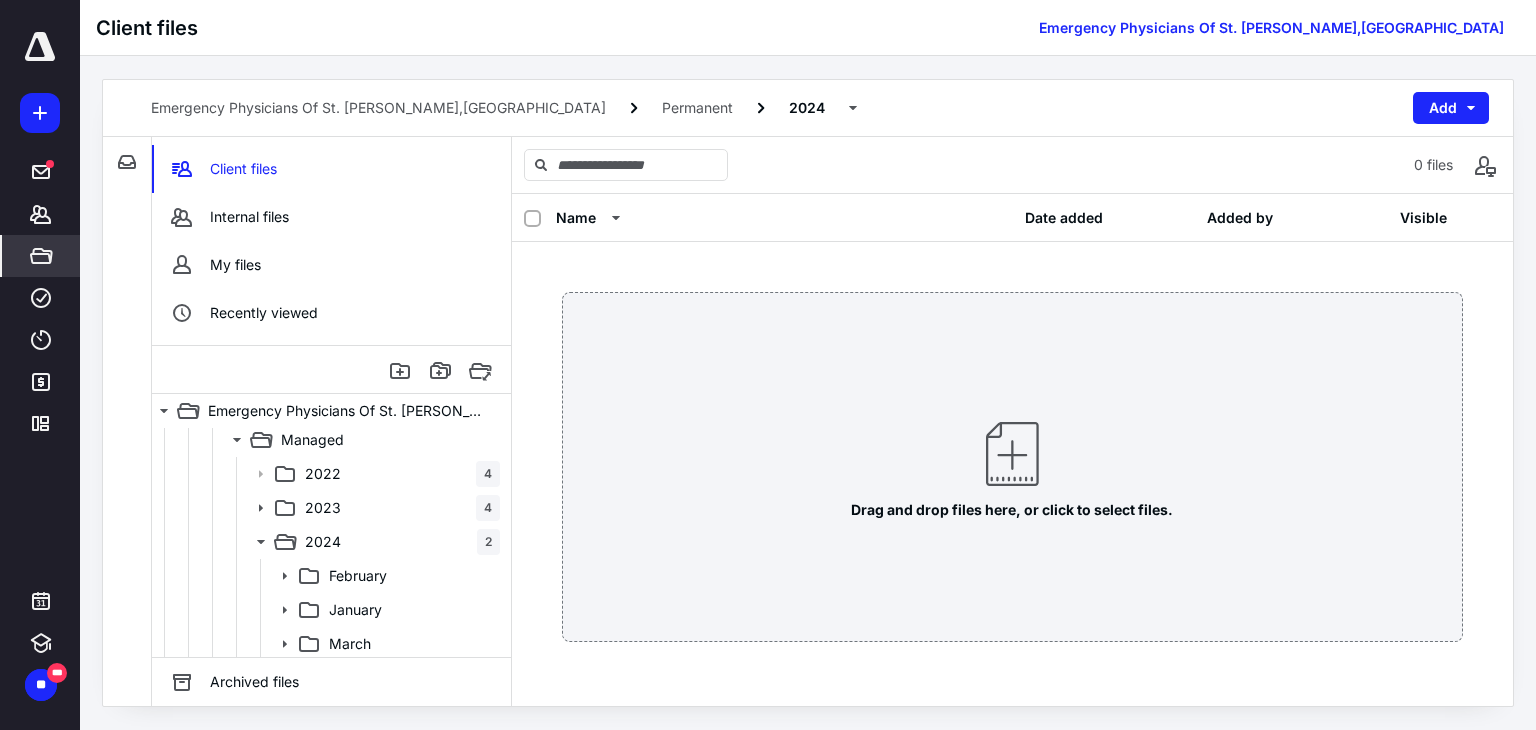 scroll, scrollTop: 212, scrollLeft: 0, axis: vertical 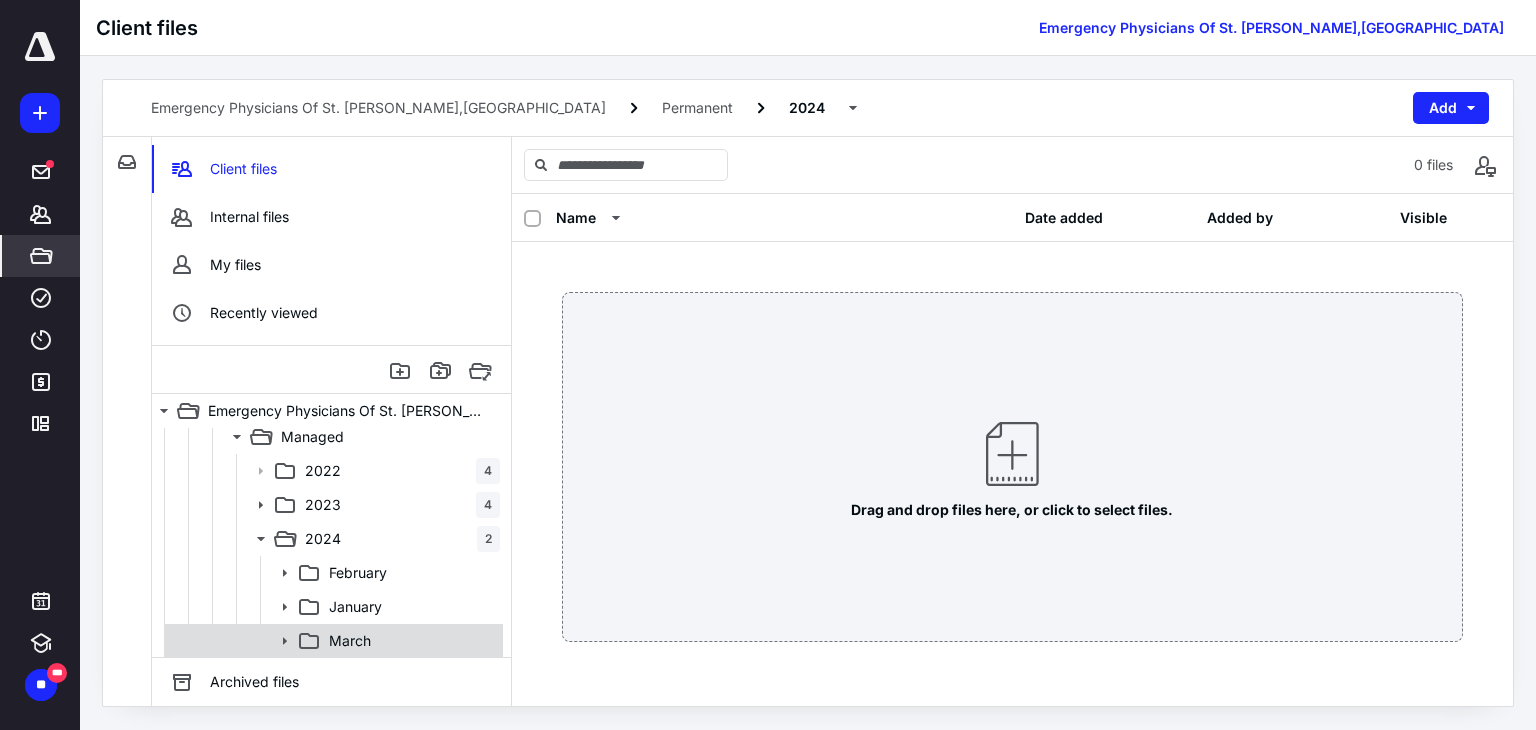 click 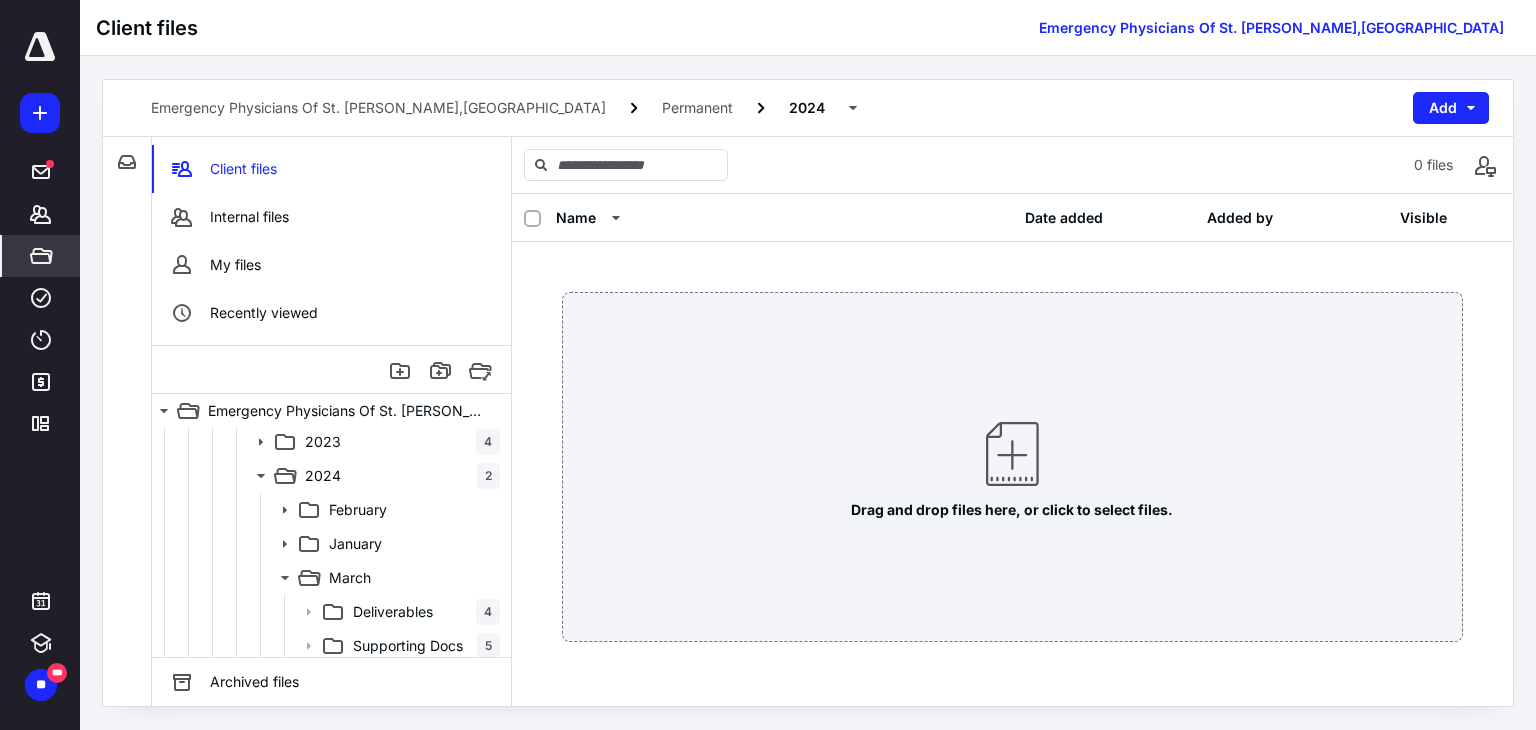 scroll, scrollTop: 280, scrollLeft: 0, axis: vertical 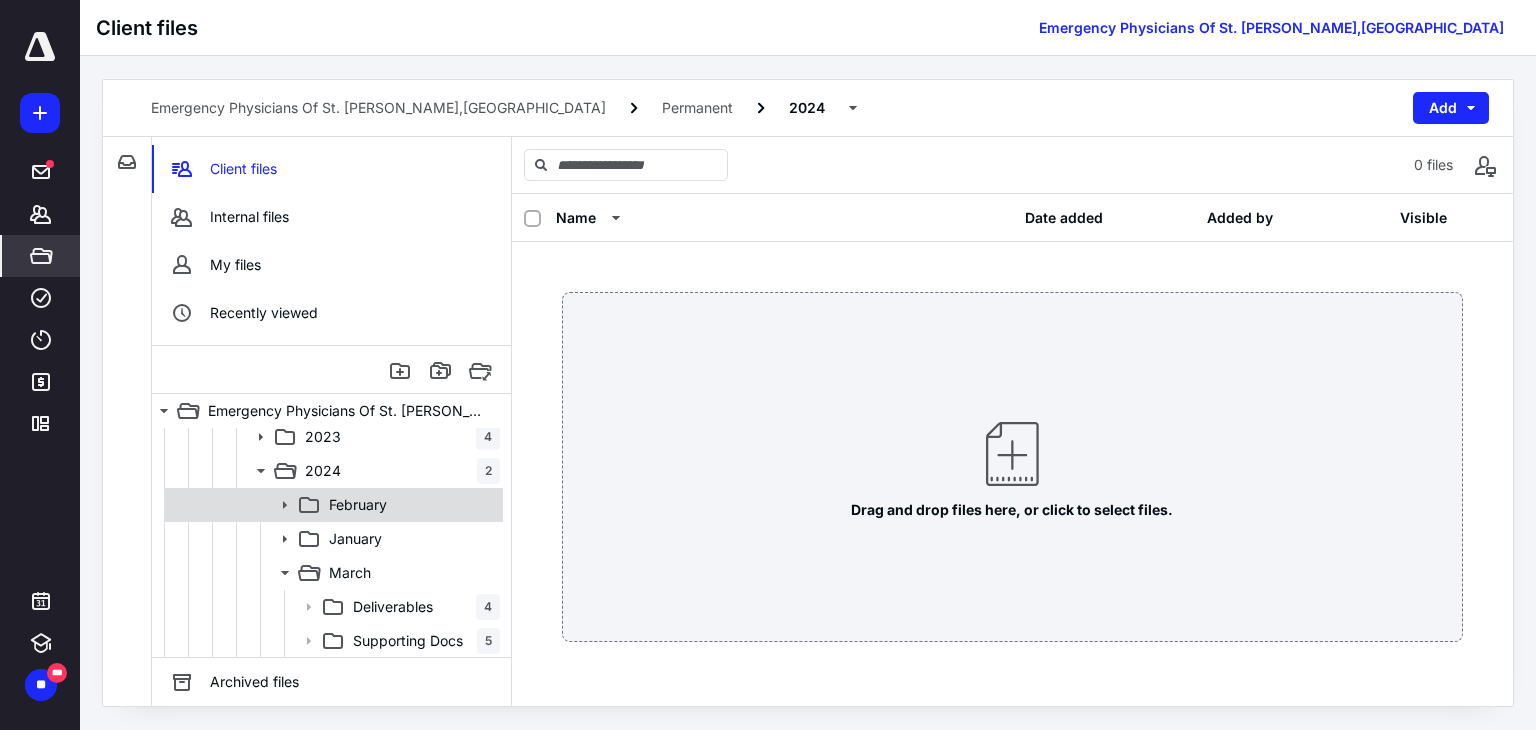 click 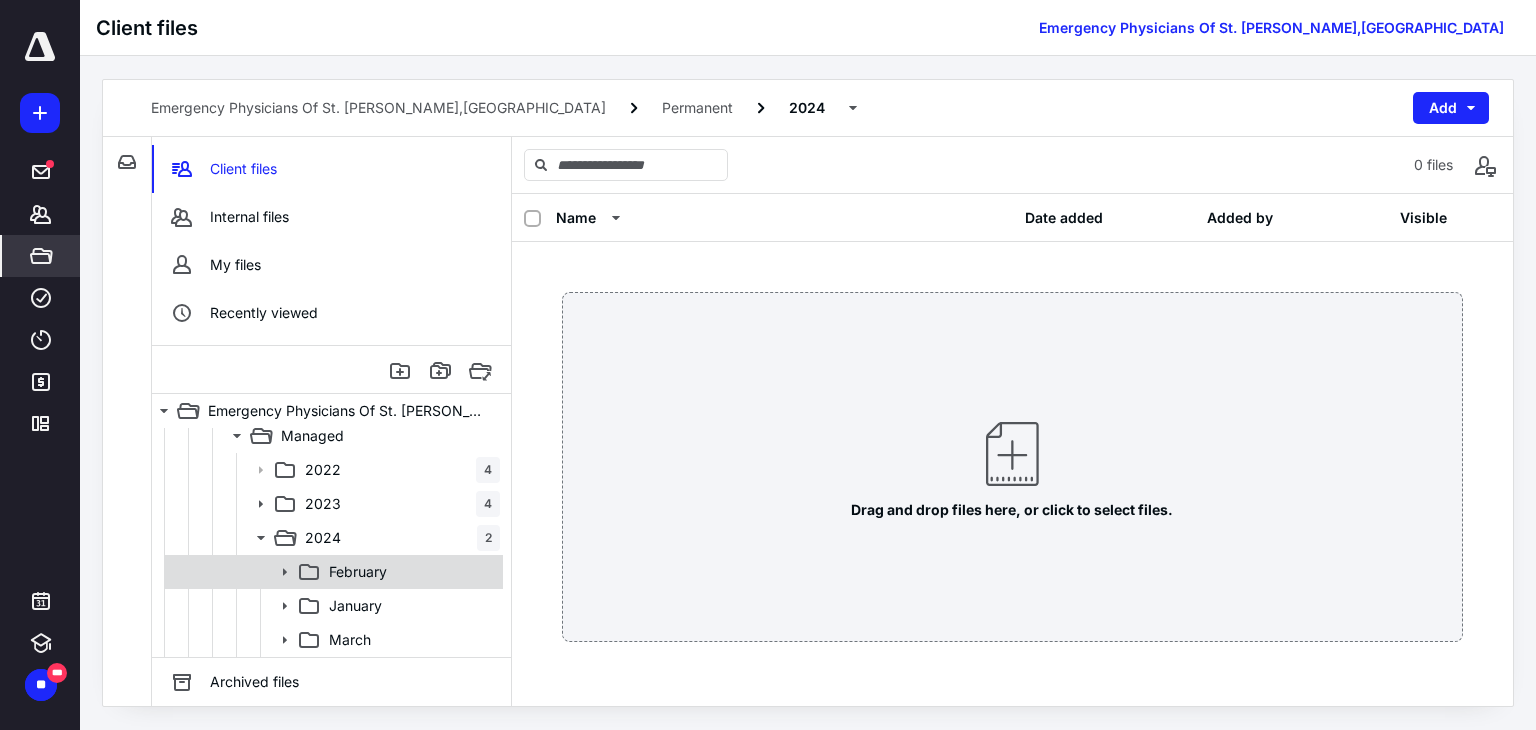 scroll, scrollTop: 212, scrollLeft: 0, axis: vertical 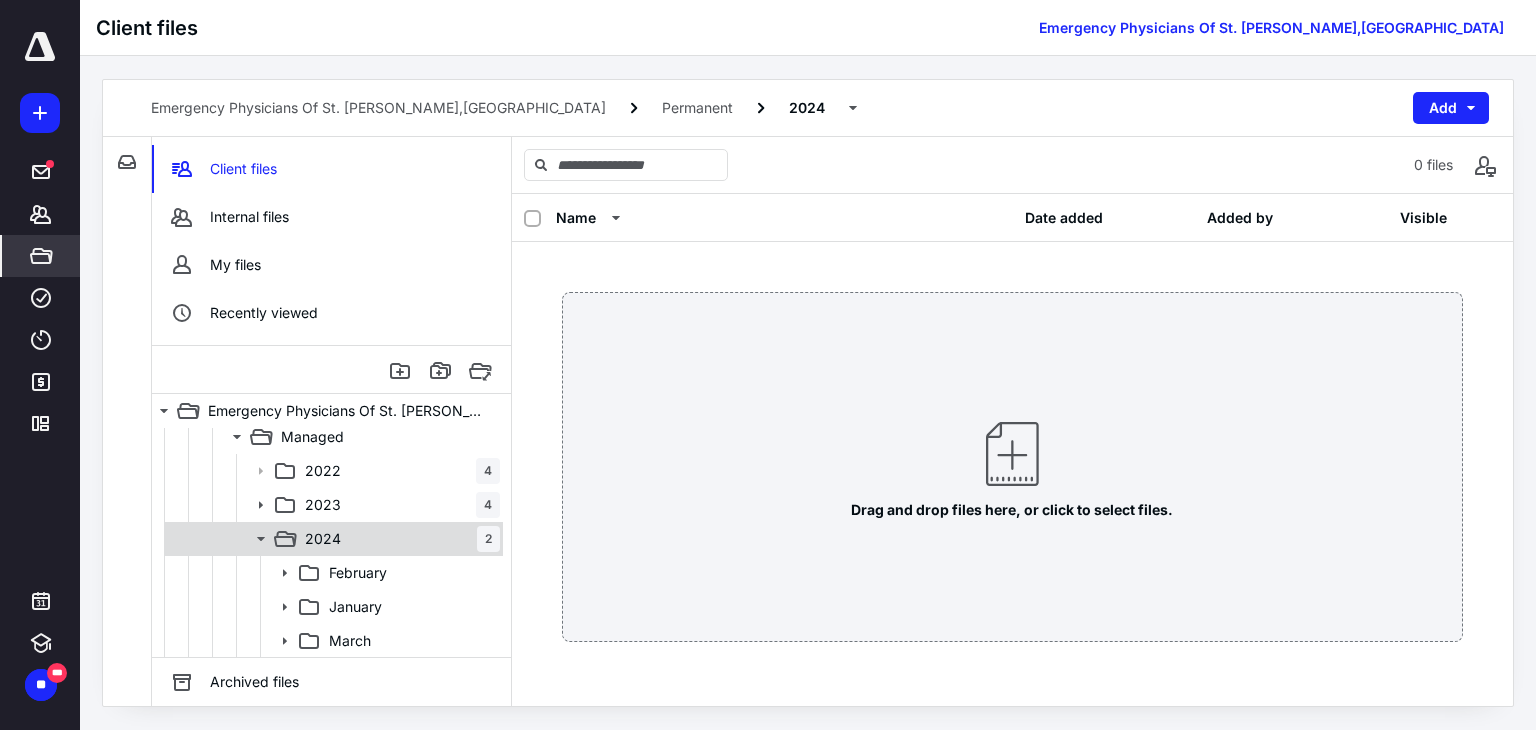click 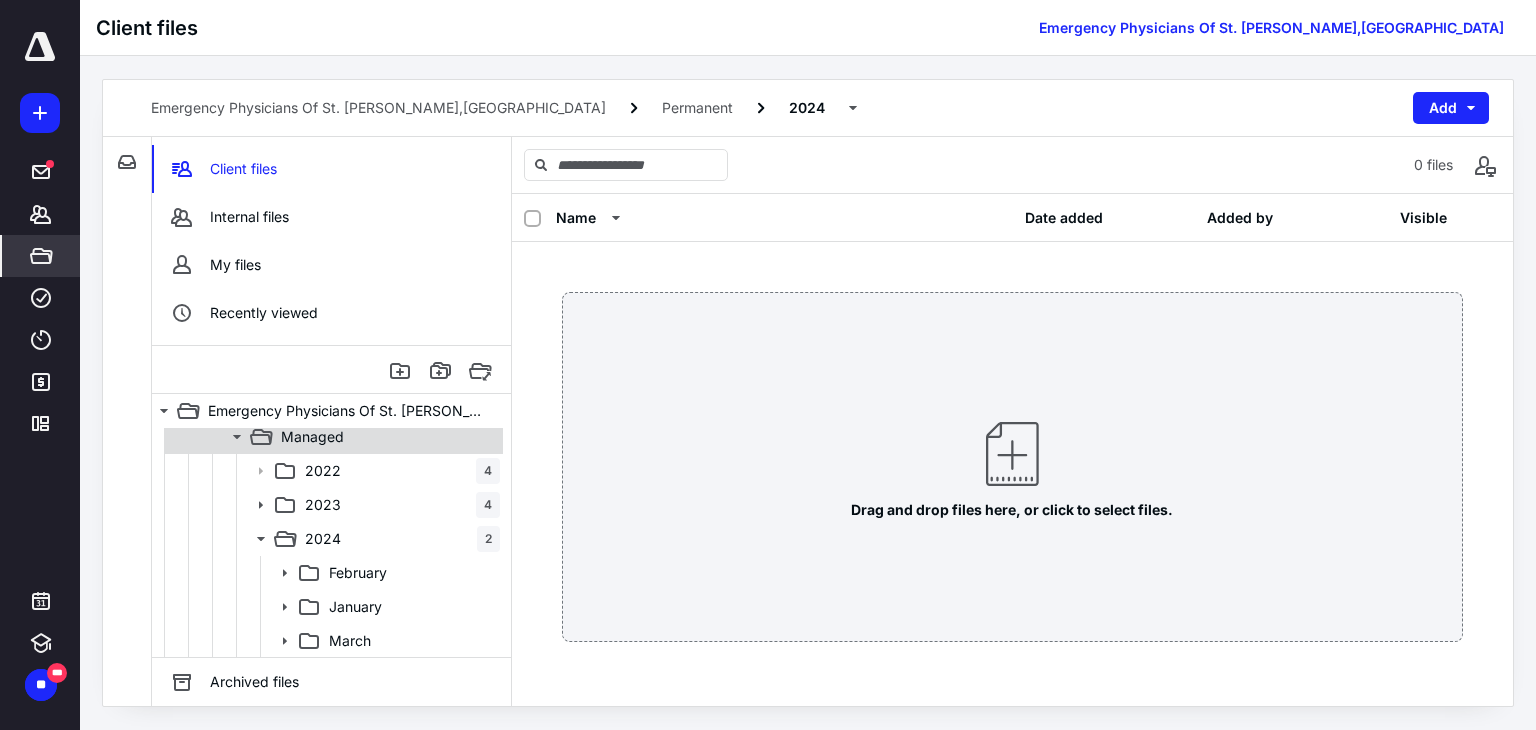 scroll, scrollTop: 110, scrollLeft: 0, axis: vertical 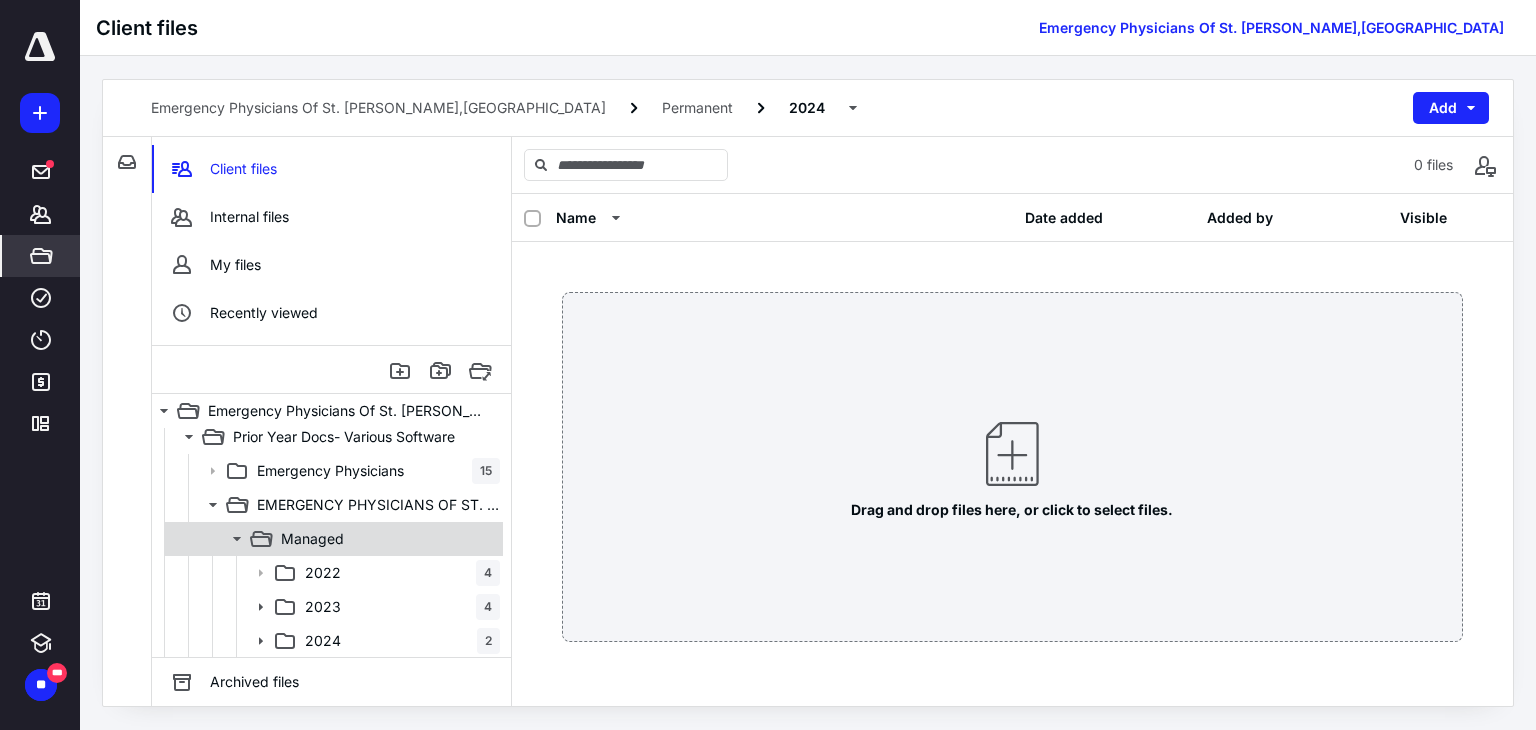 click 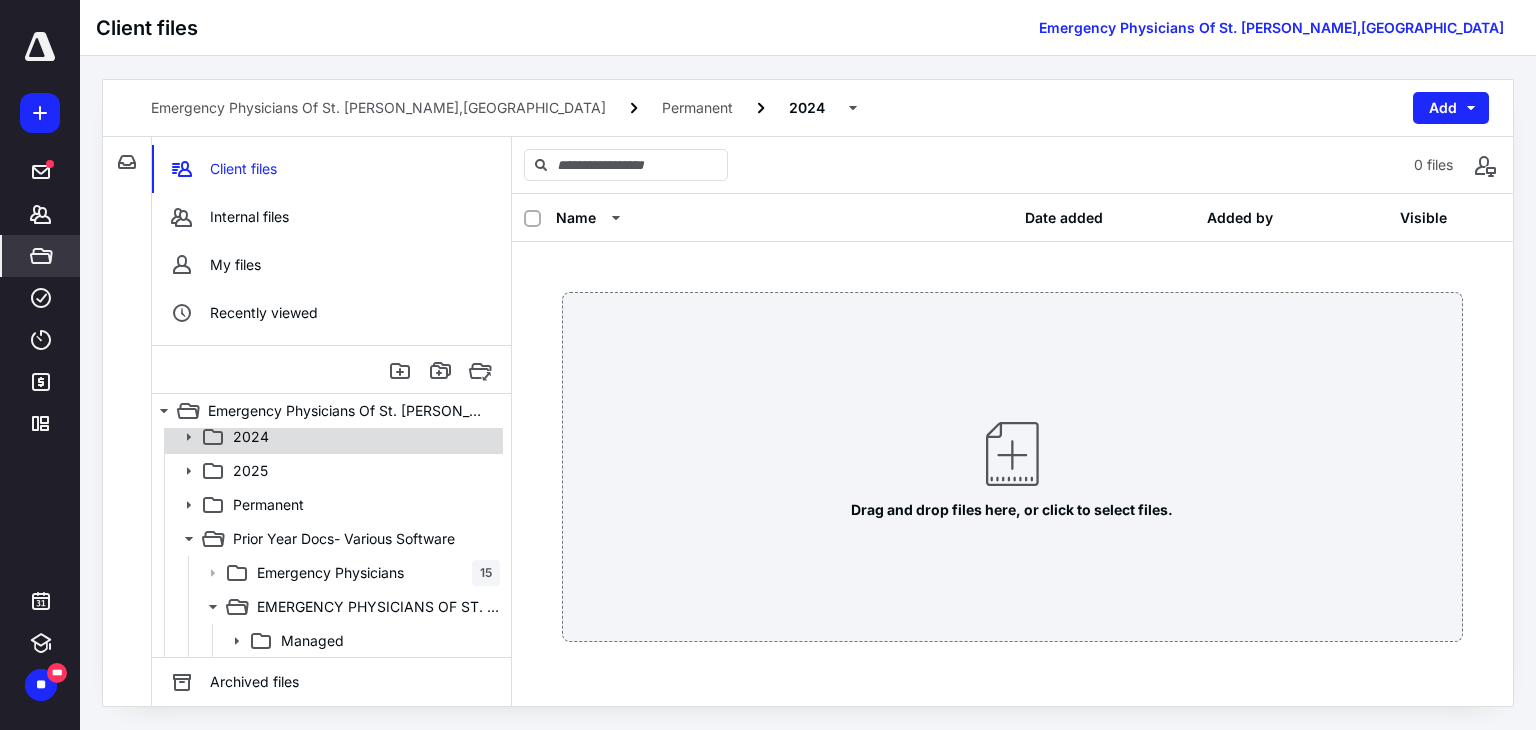 click 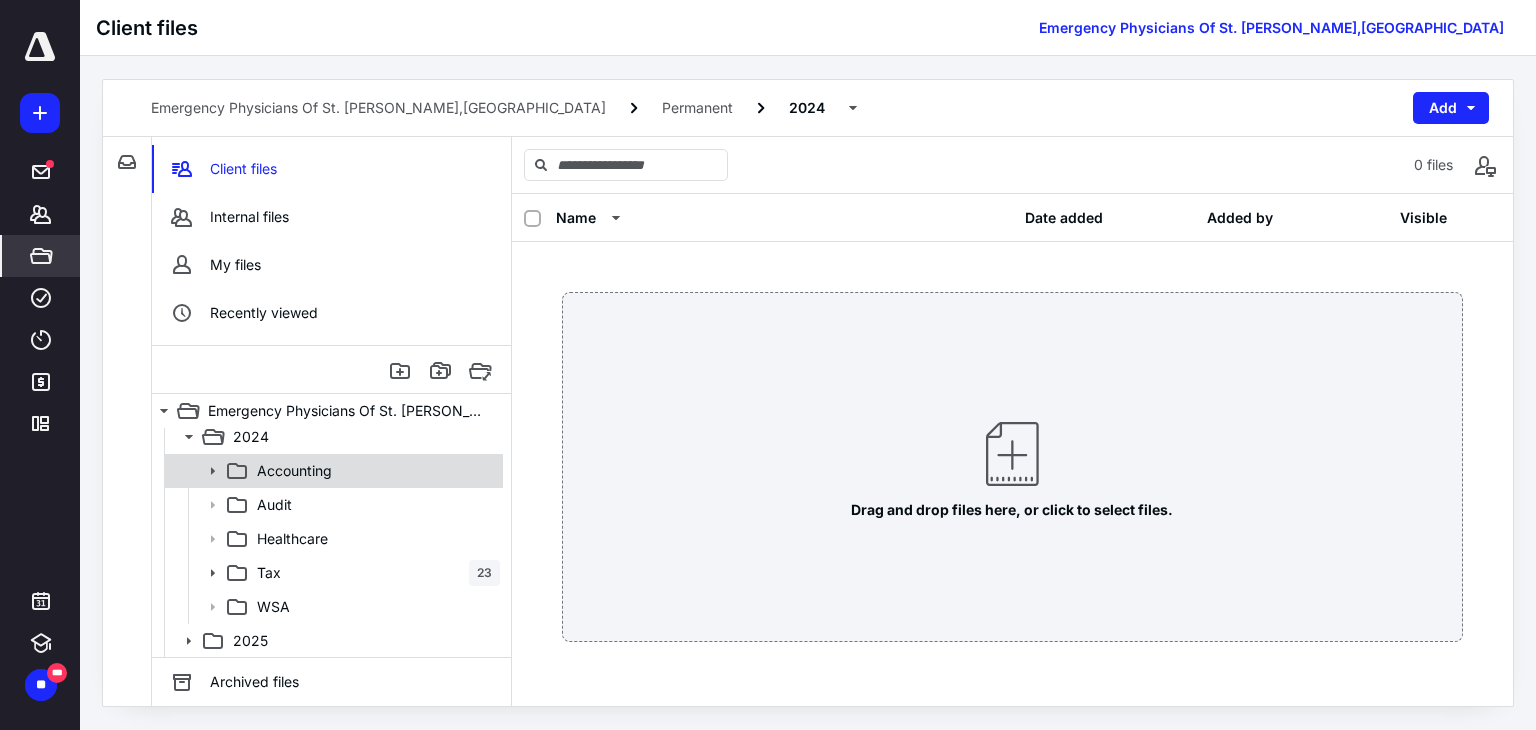 click 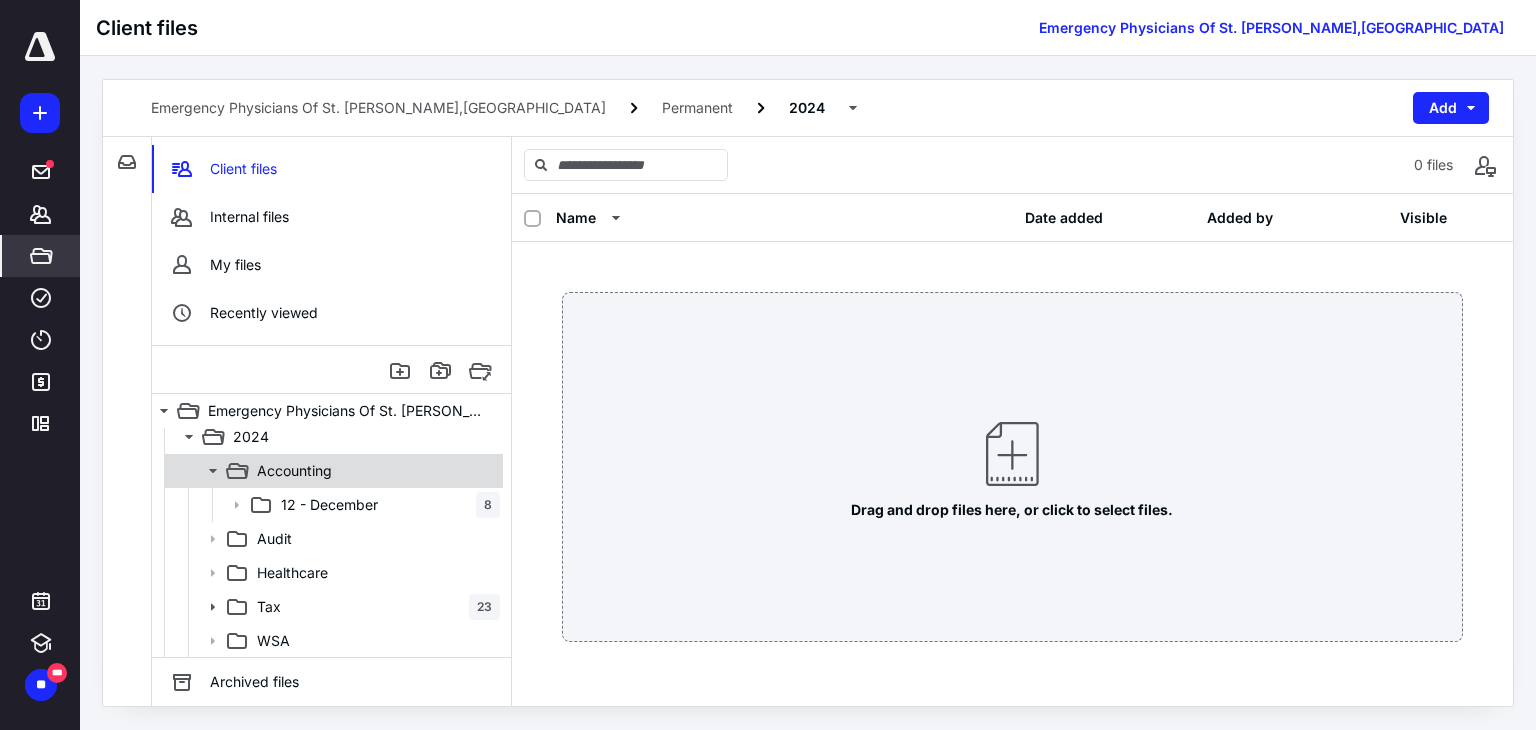 click 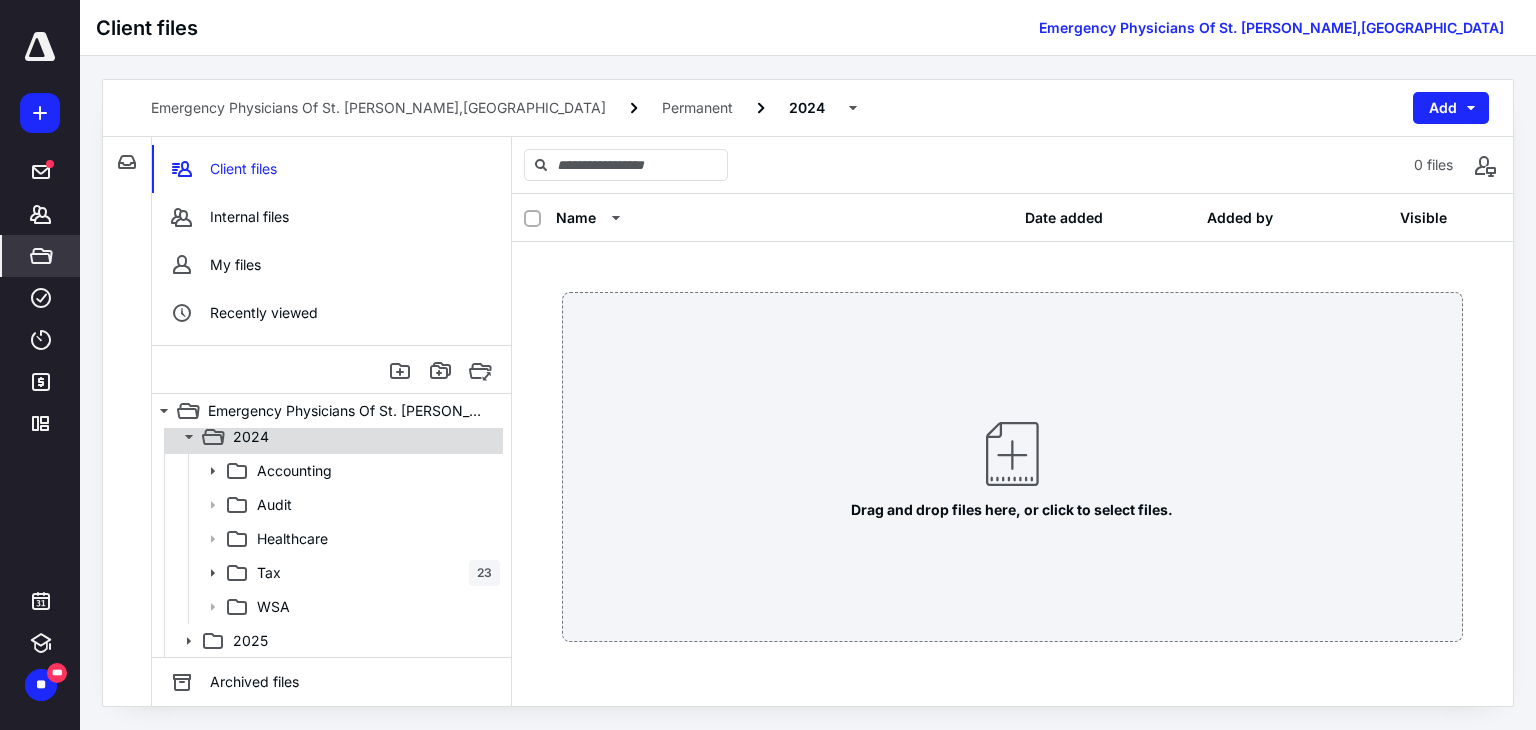 click 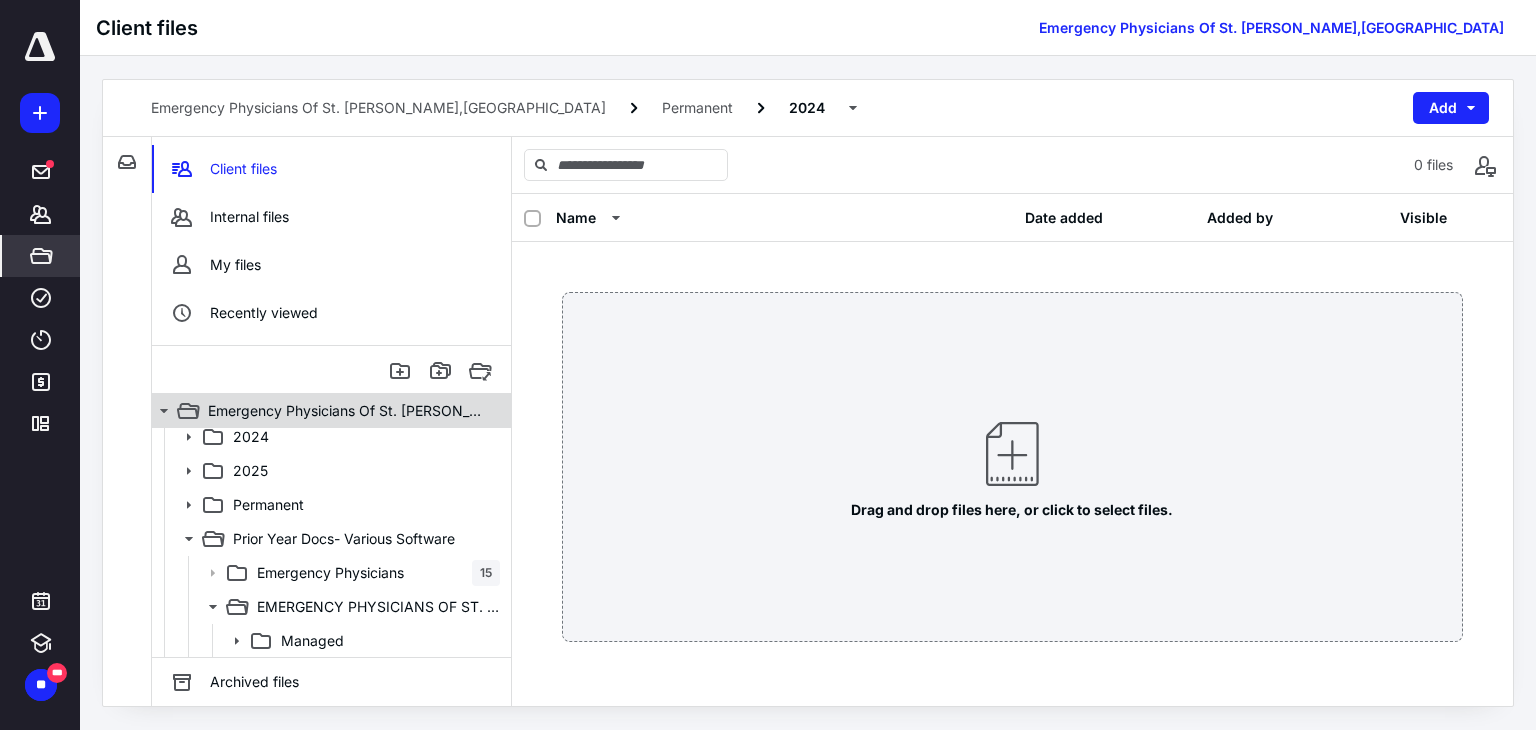 click 